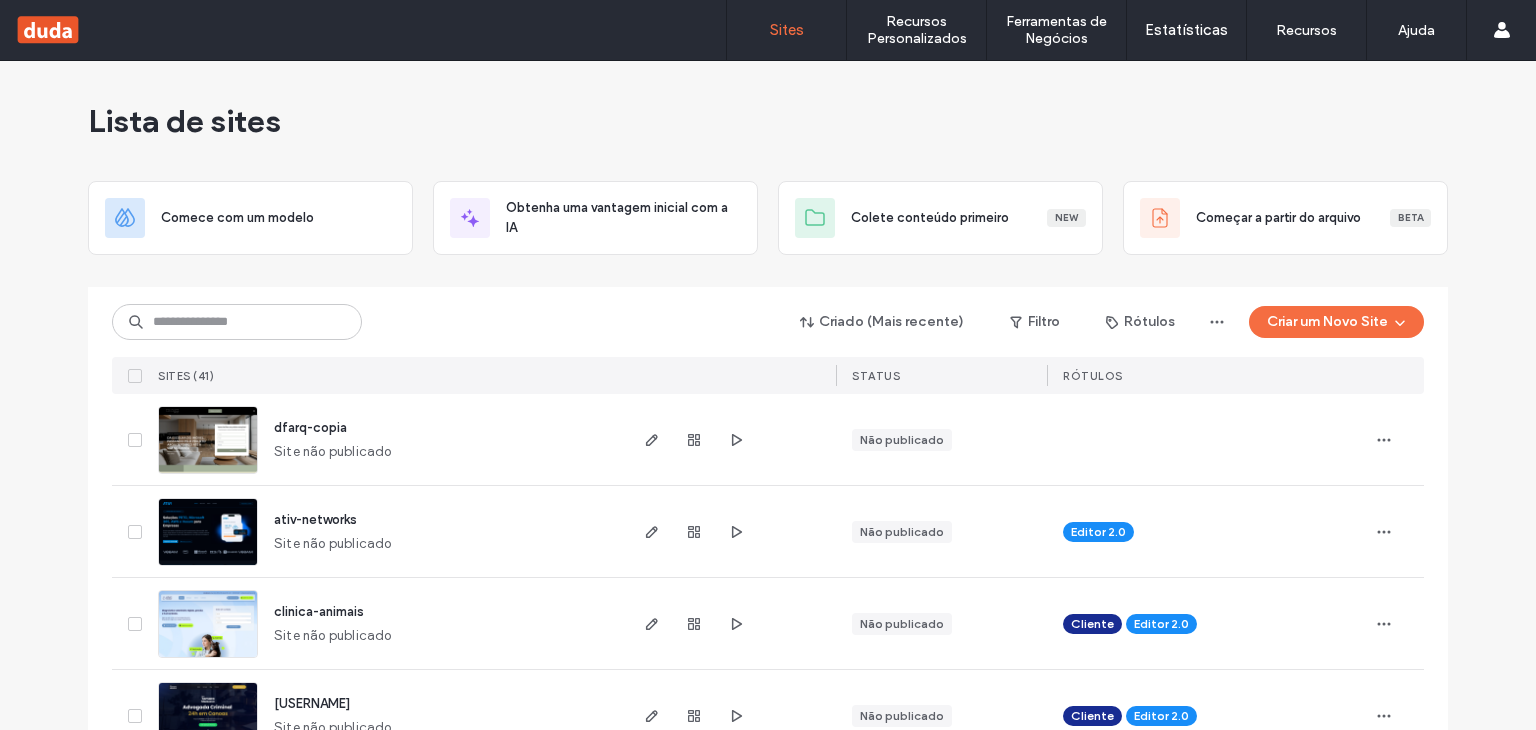 scroll, scrollTop: 0, scrollLeft: 0, axis: both 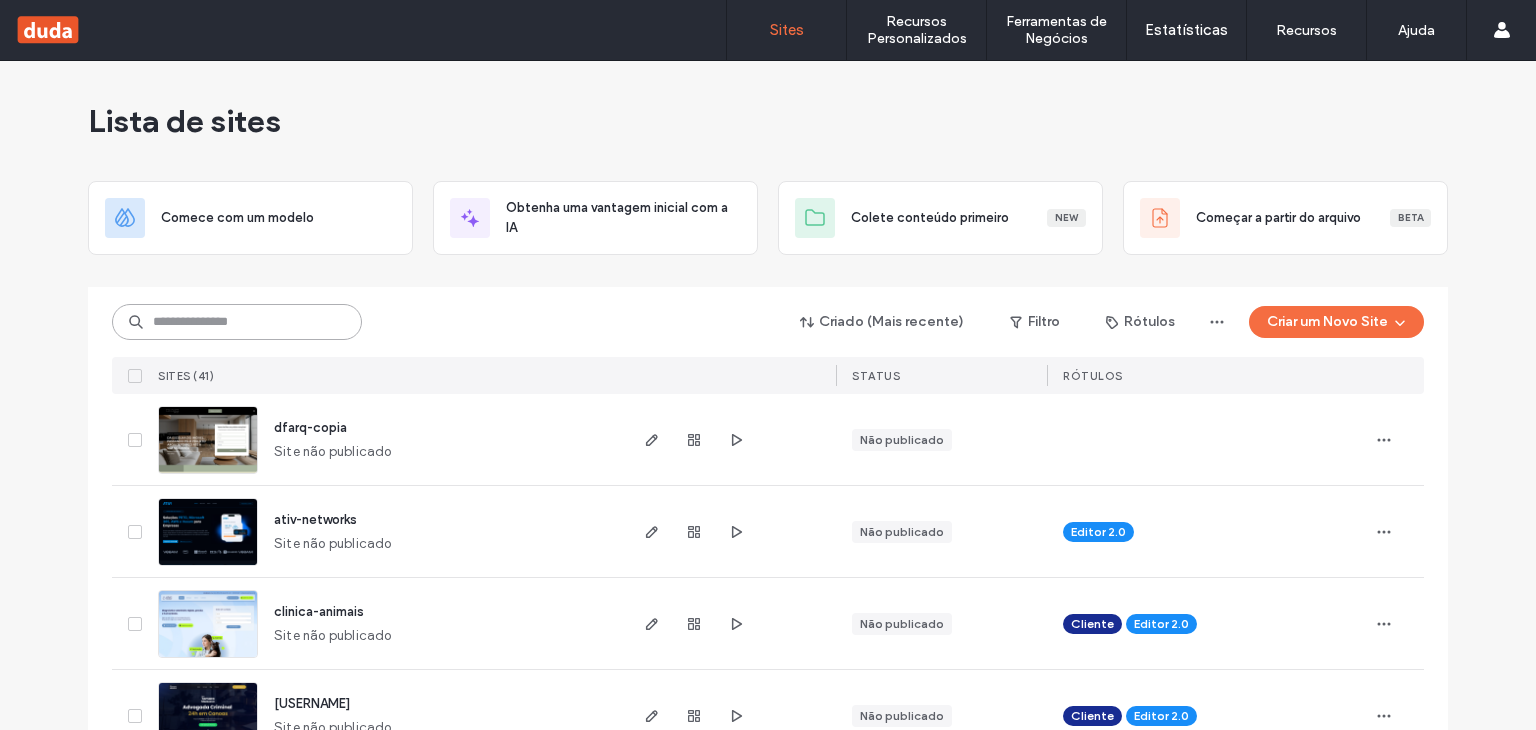 click at bounding box center [237, 322] 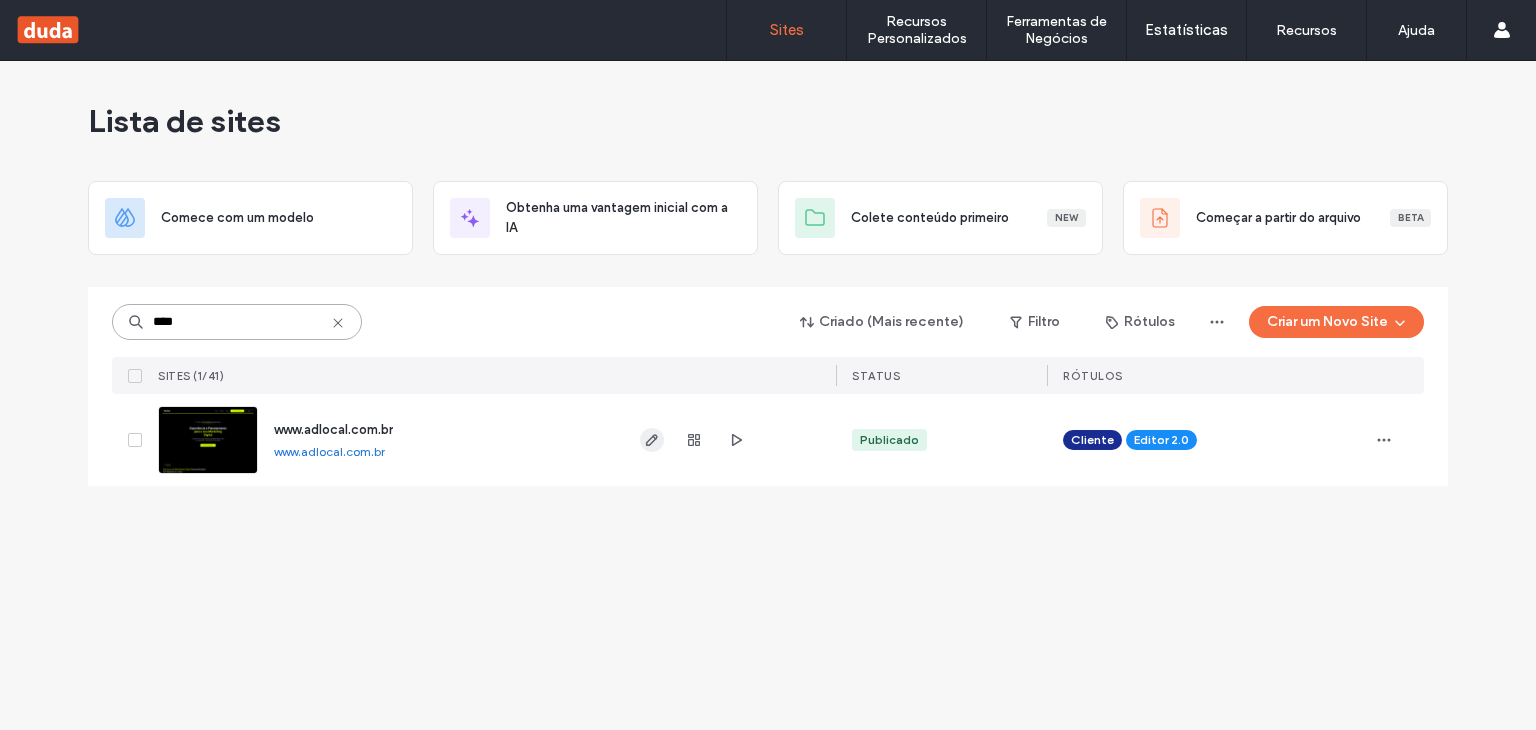 type on "****" 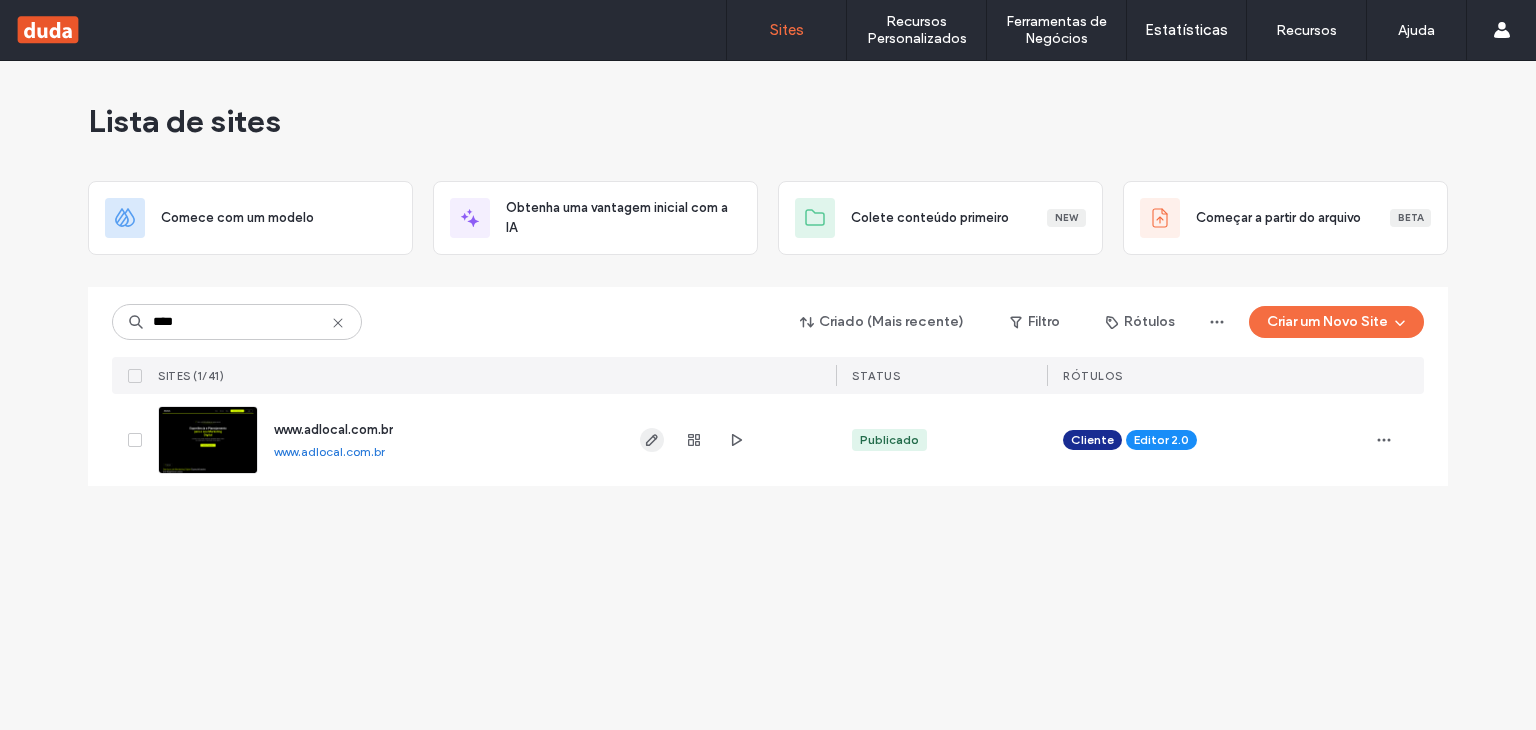 click 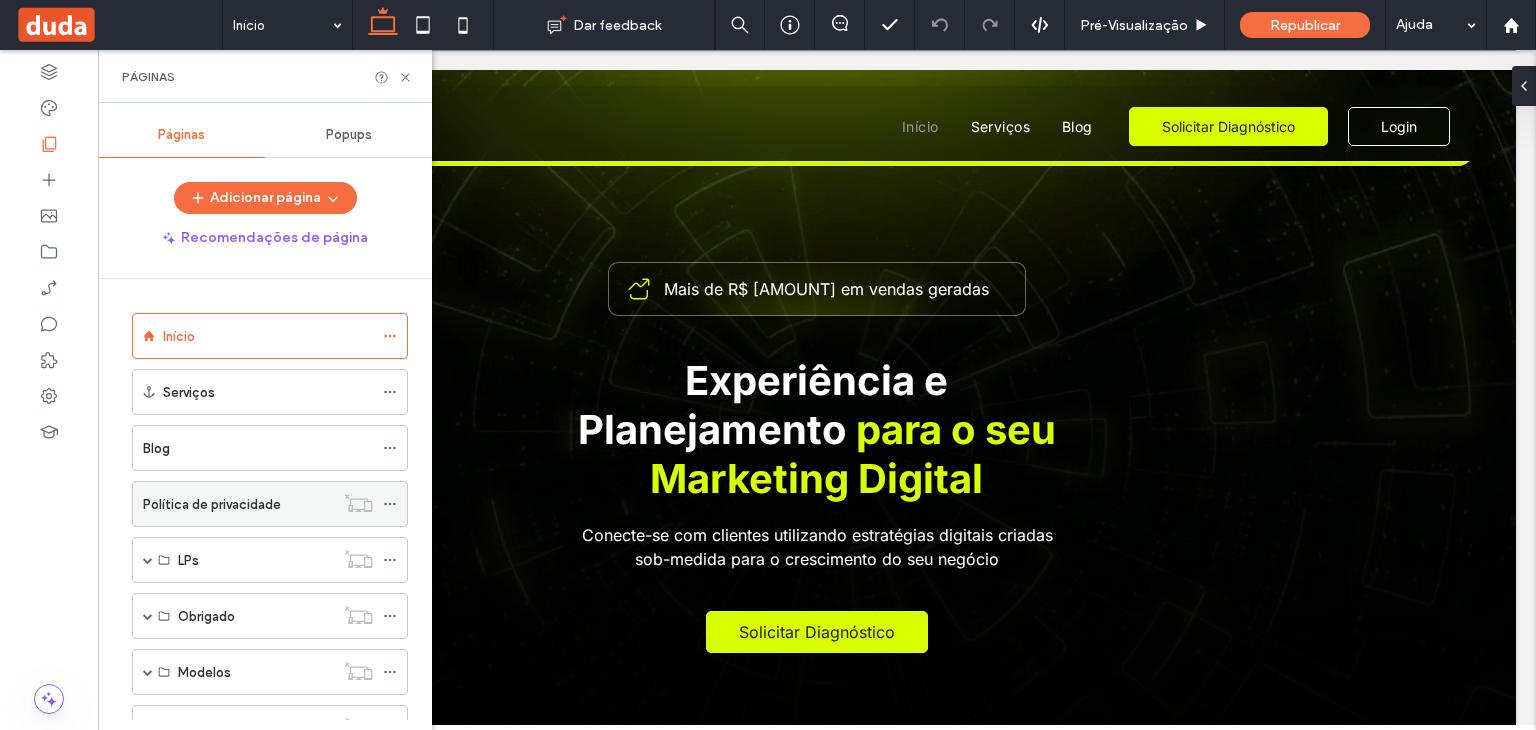 scroll, scrollTop: 400, scrollLeft: 0, axis: vertical 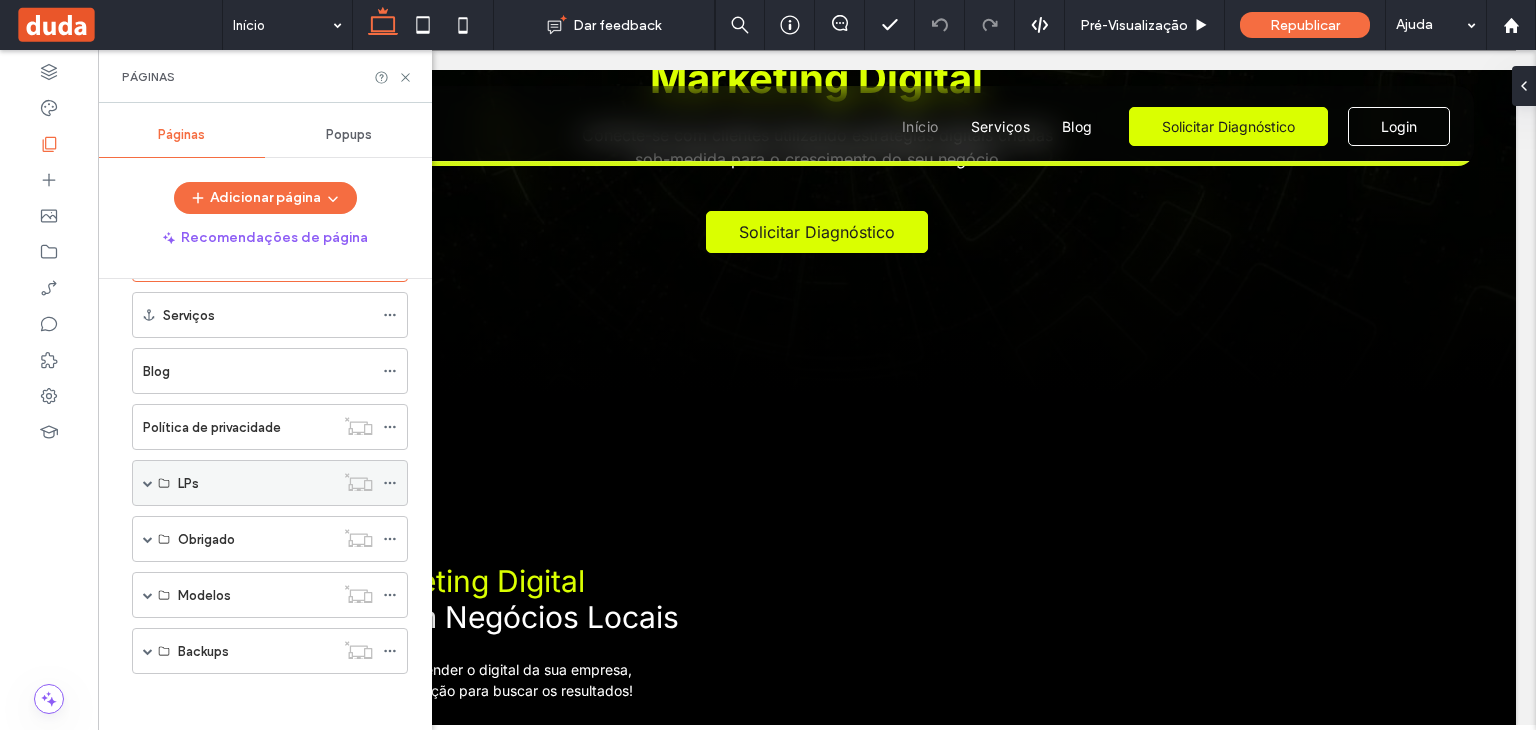 click on "LPs" at bounding box center (270, 483) 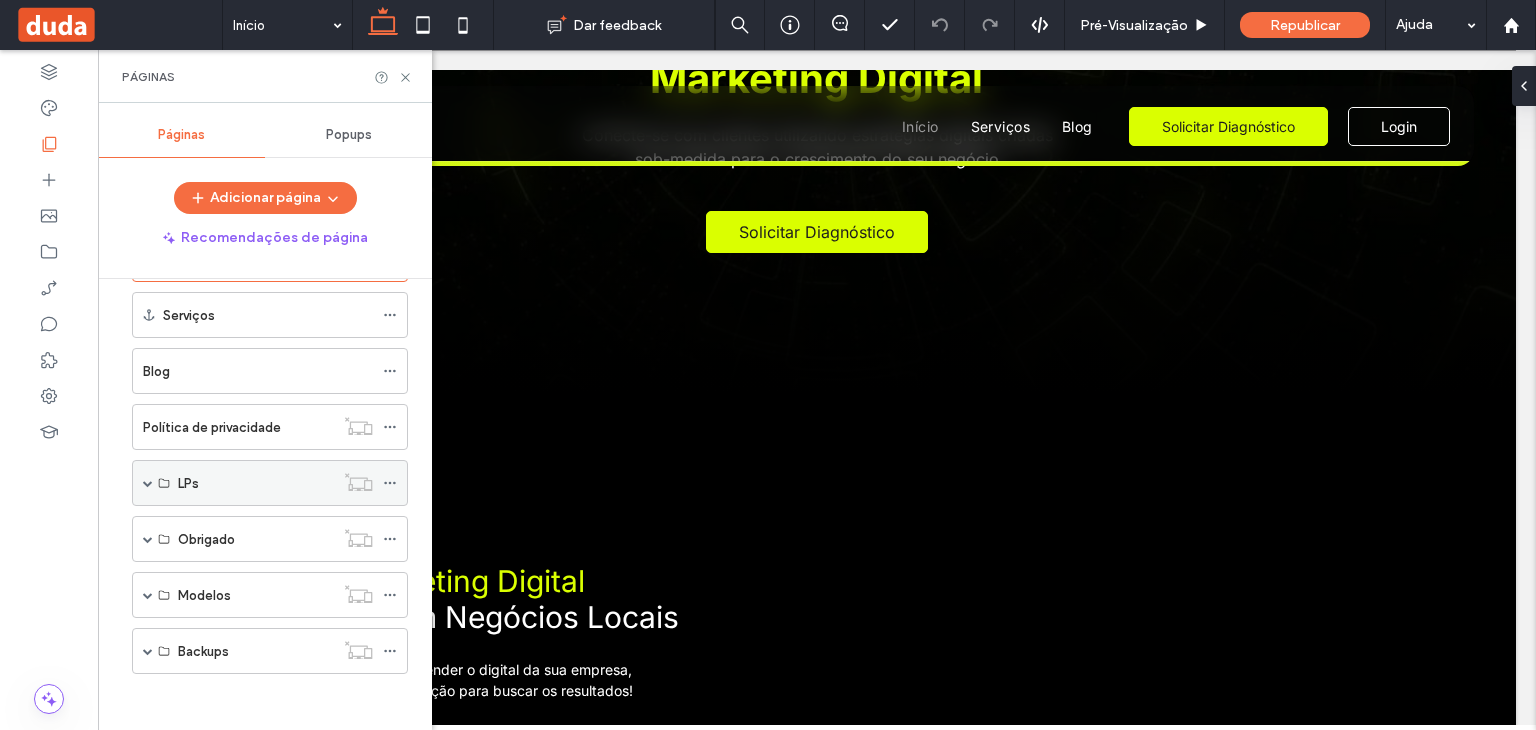 click at bounding box center [148, 483] 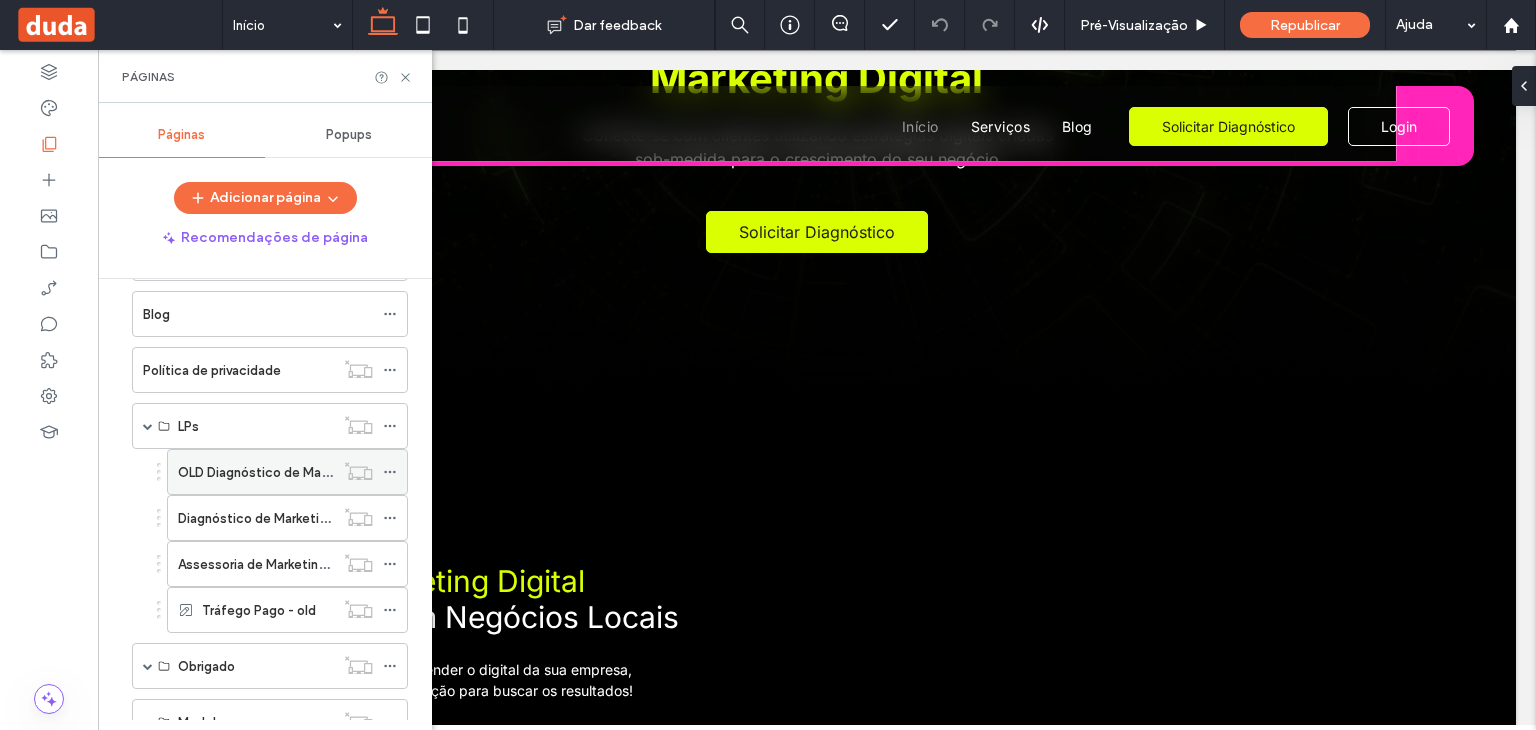 scroll, scrollTop: 177, scrollLeft: 0, axis: vertical 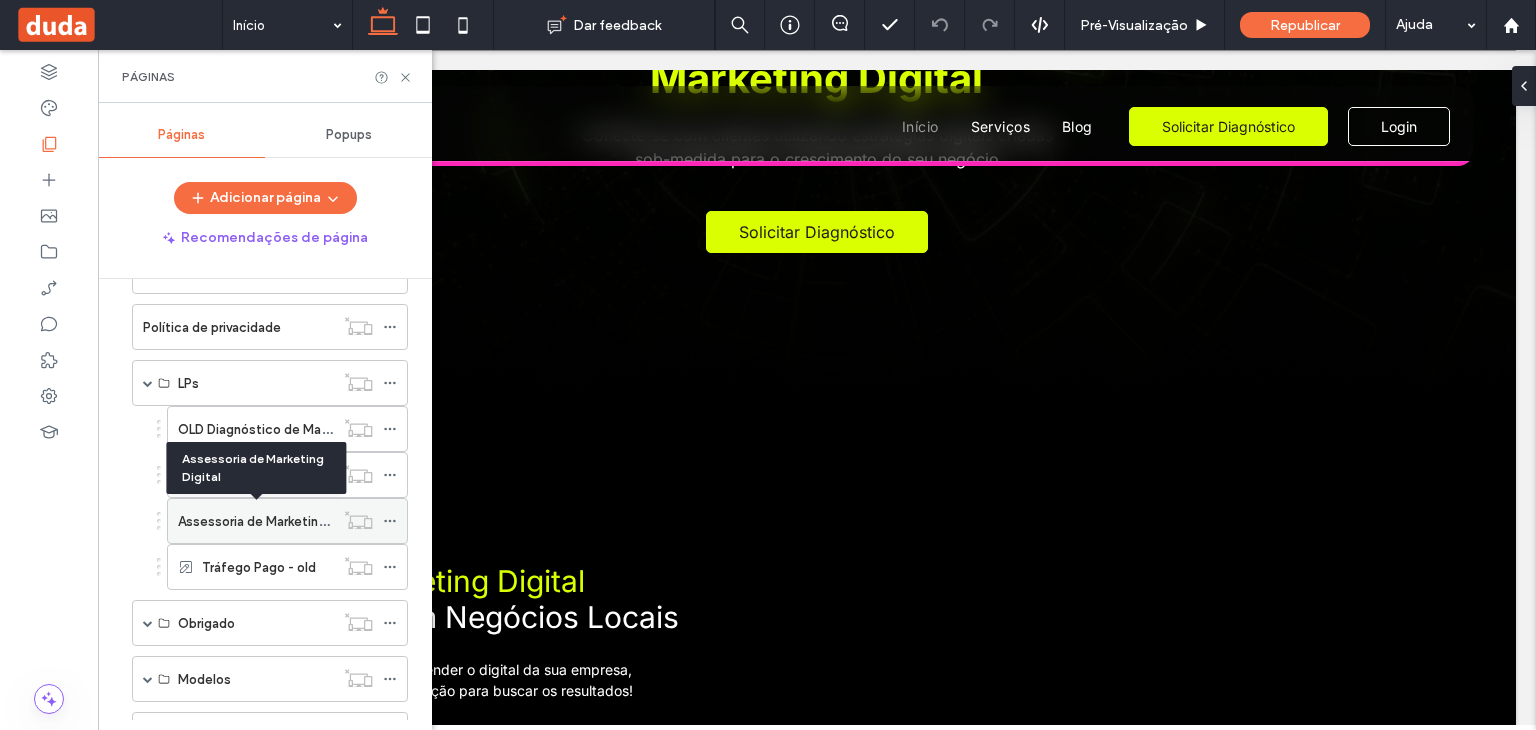 click on "Assessoria de Marketing Digital" at bounding box center (273, 521) 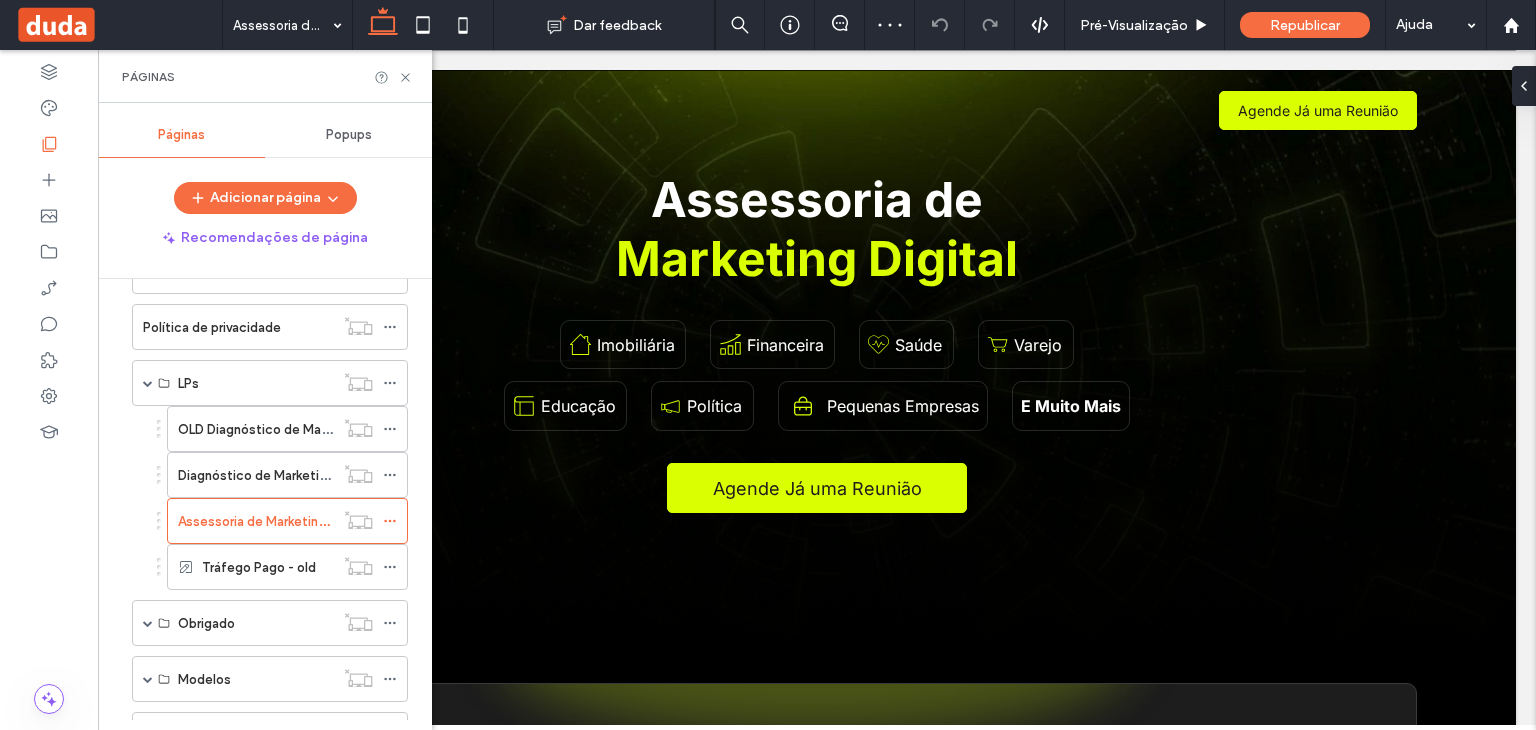 scroll, scrollTop: 300, scrollLeft: 0, axis: vertical 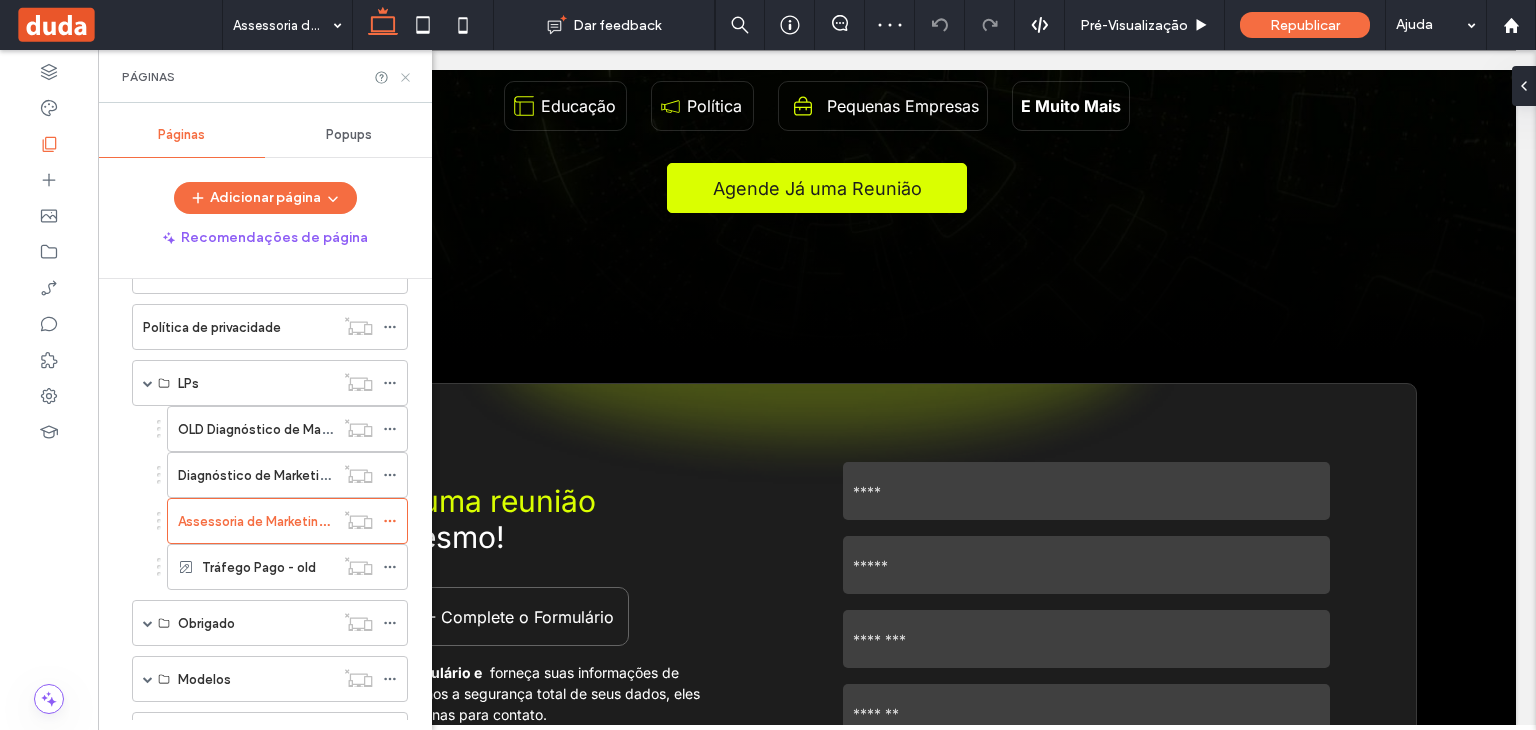 click 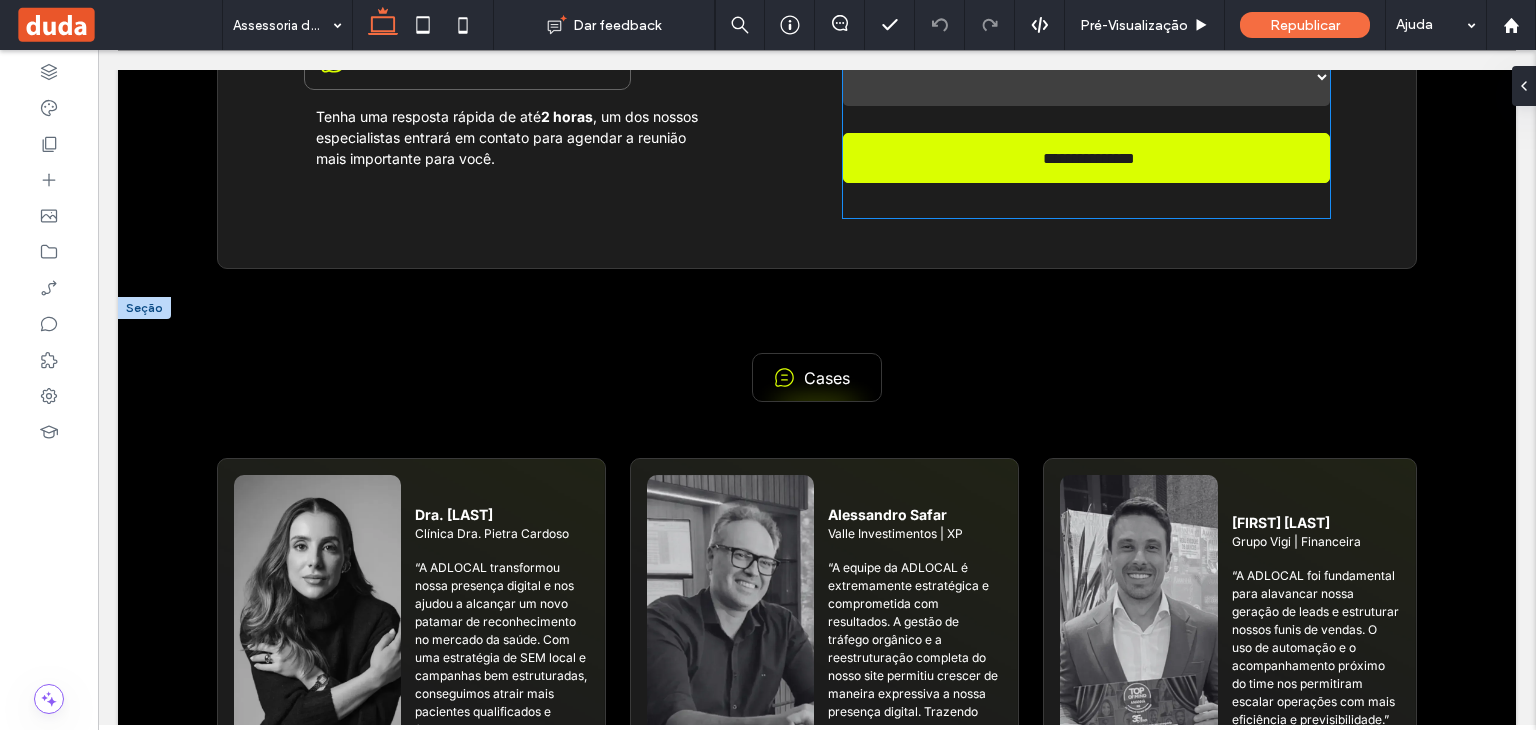 scroll, scrollTop: 1100, scrollLeft: 0, axis: vertical 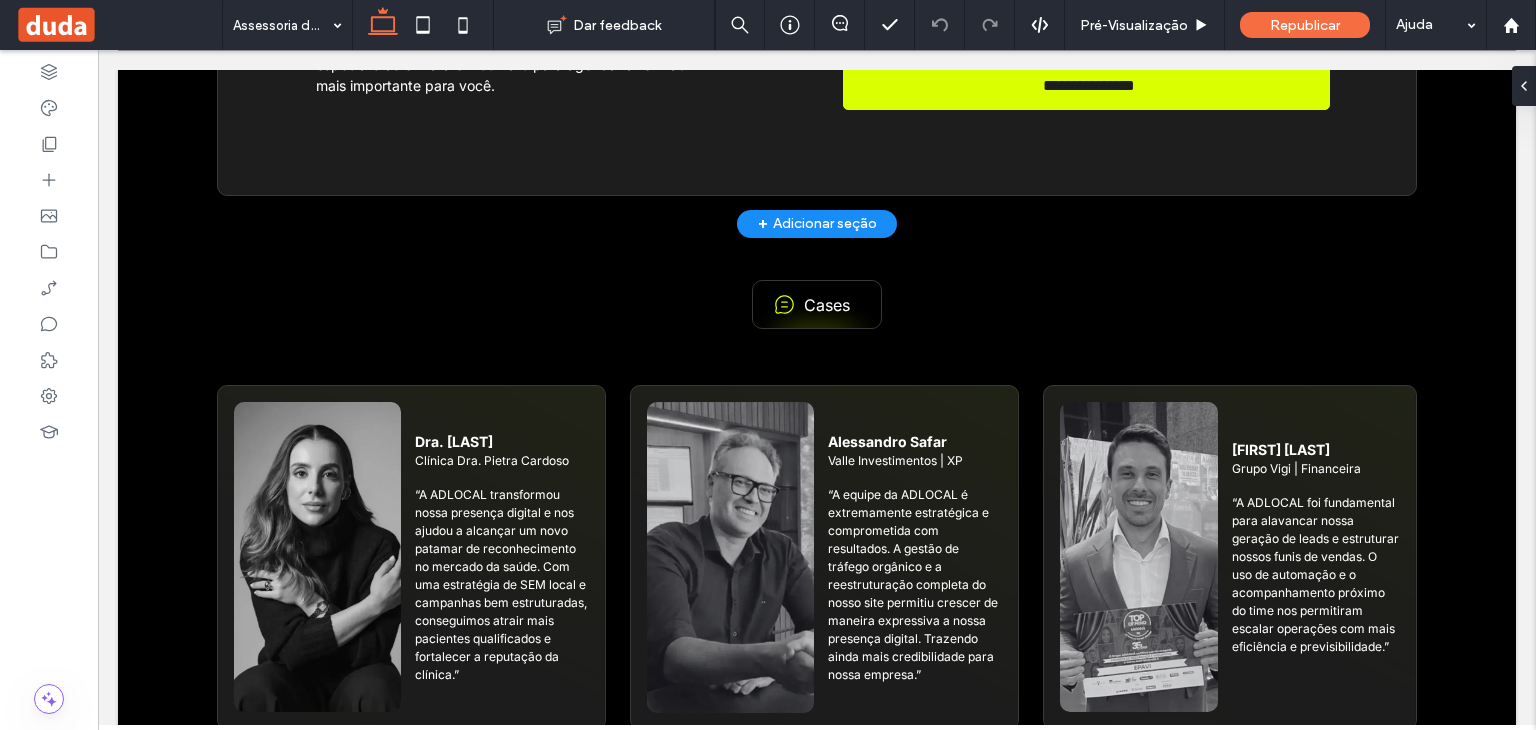 click on "+ Adicionar seção" at bounding box center [817, 224] 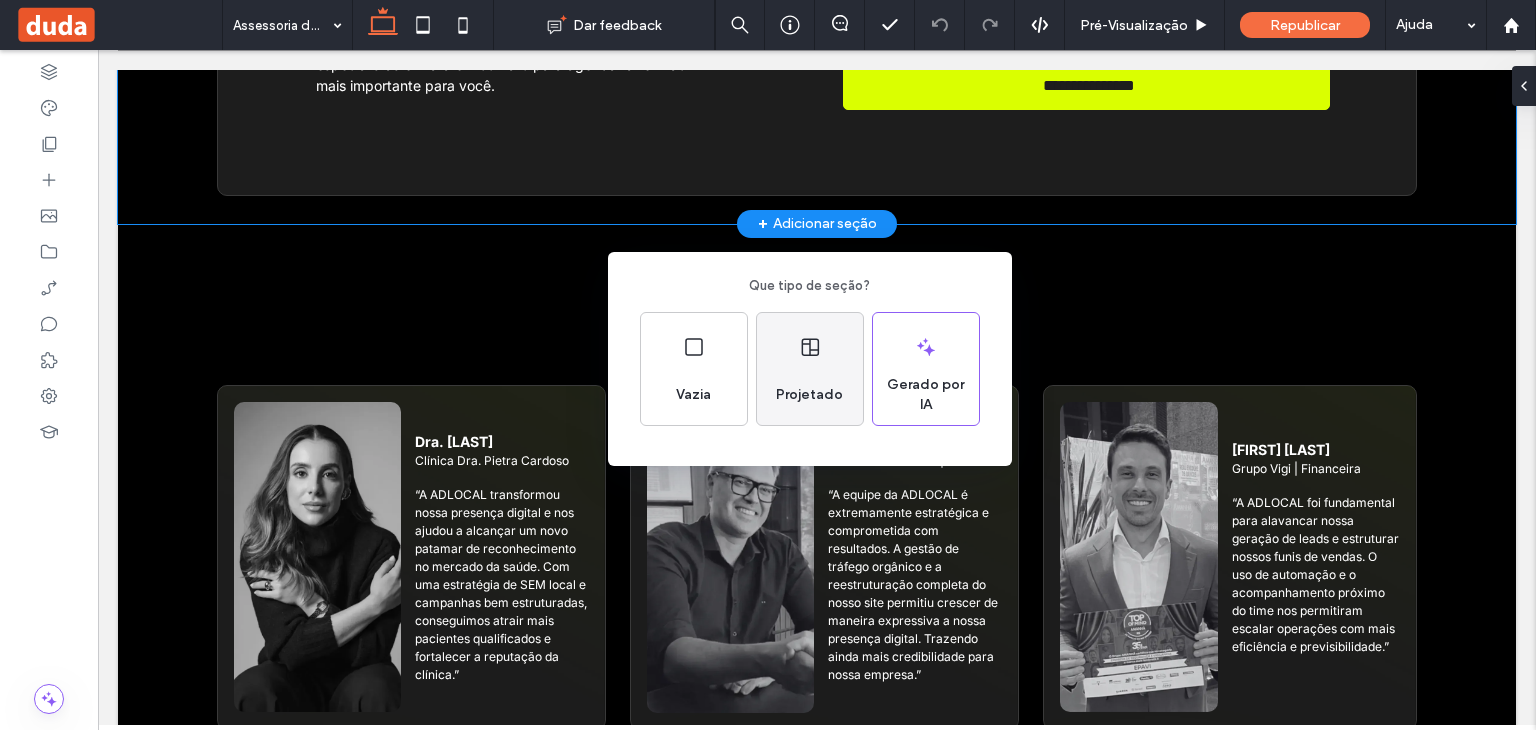 click on "Projetado" at bounding box center (809, 395) 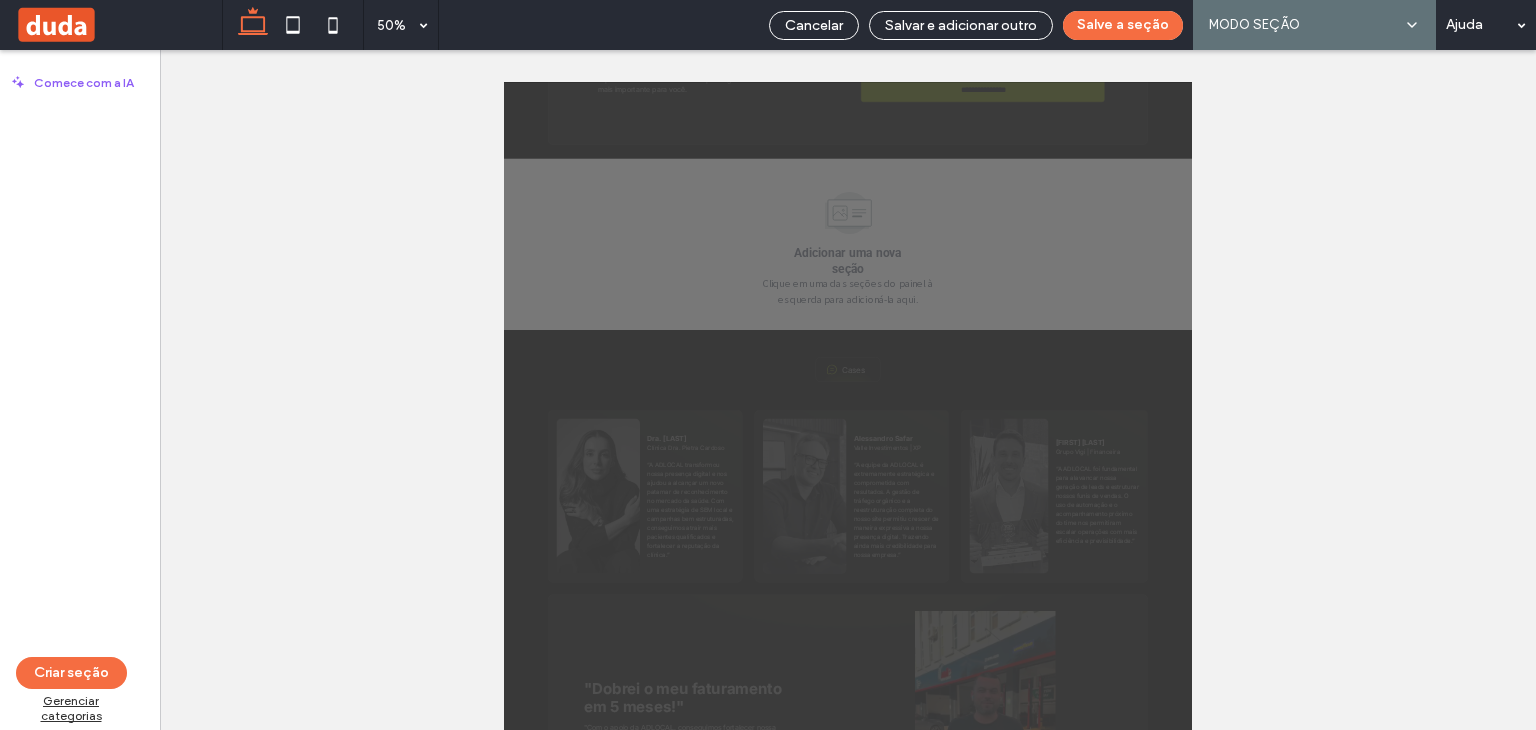 scroll, scrollTop: 1091, scrollLeft: 0, axis: vertical 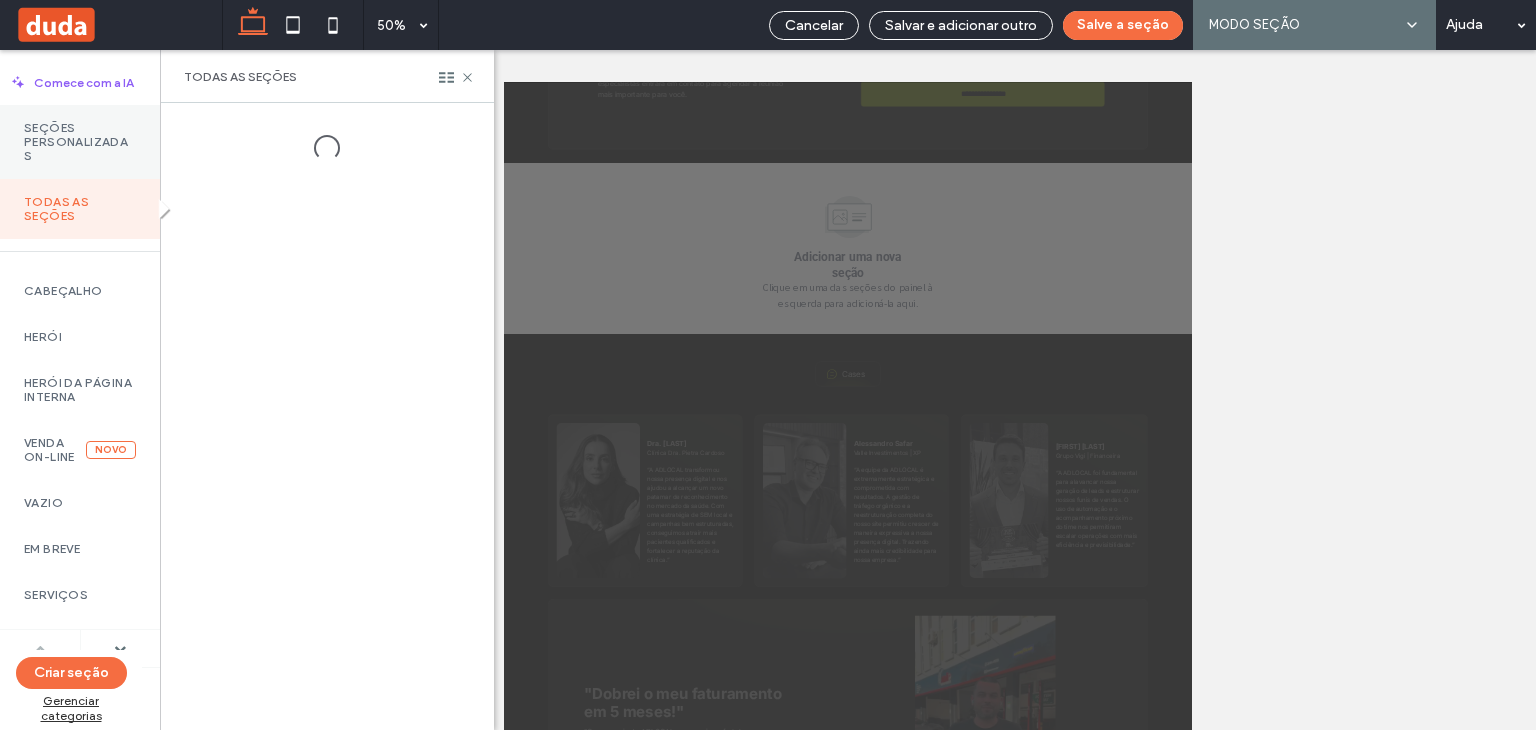 click on "Seções Personalizadas" at bounding box center [80, 142] 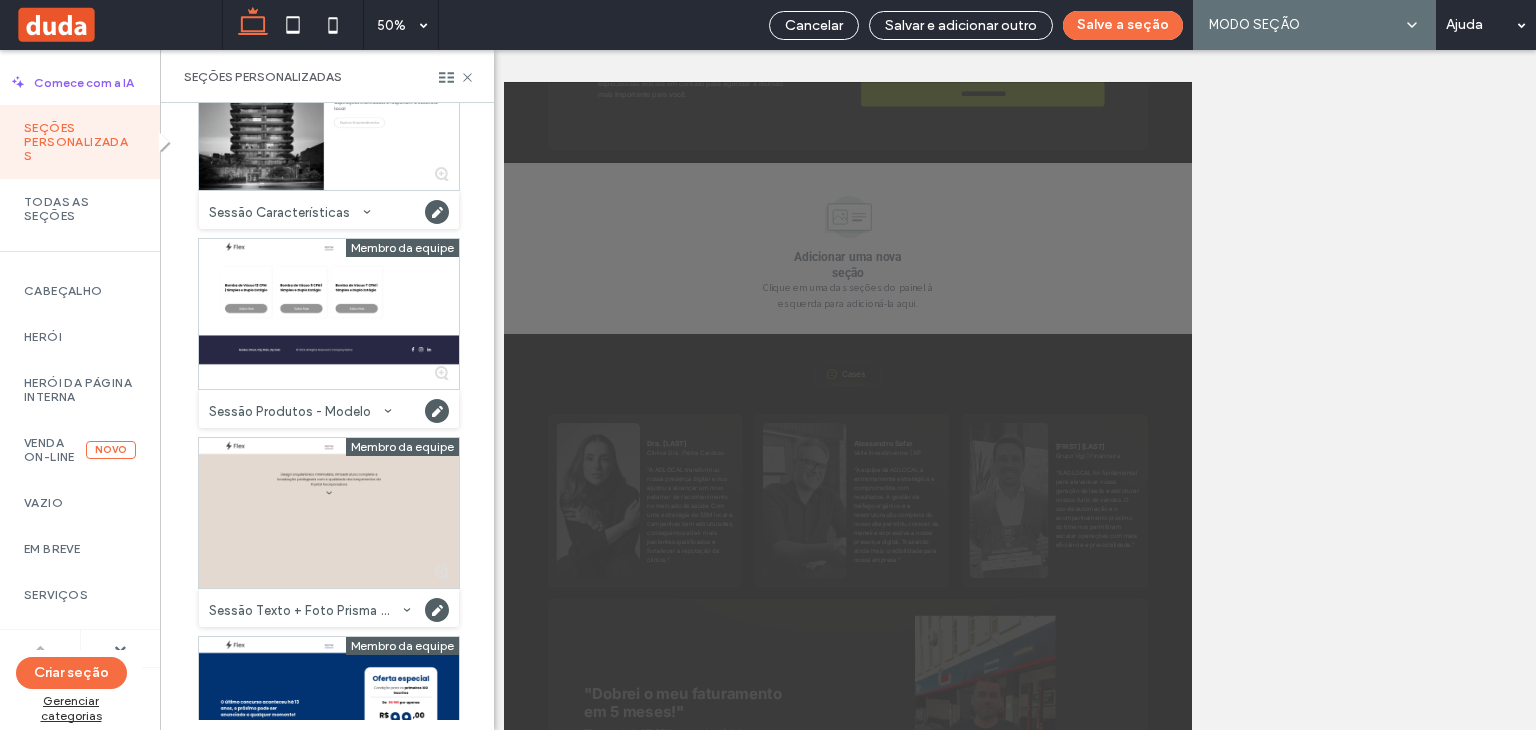 scroll, scrollTop: 5040, scrollLeft: 0, axis: vertical 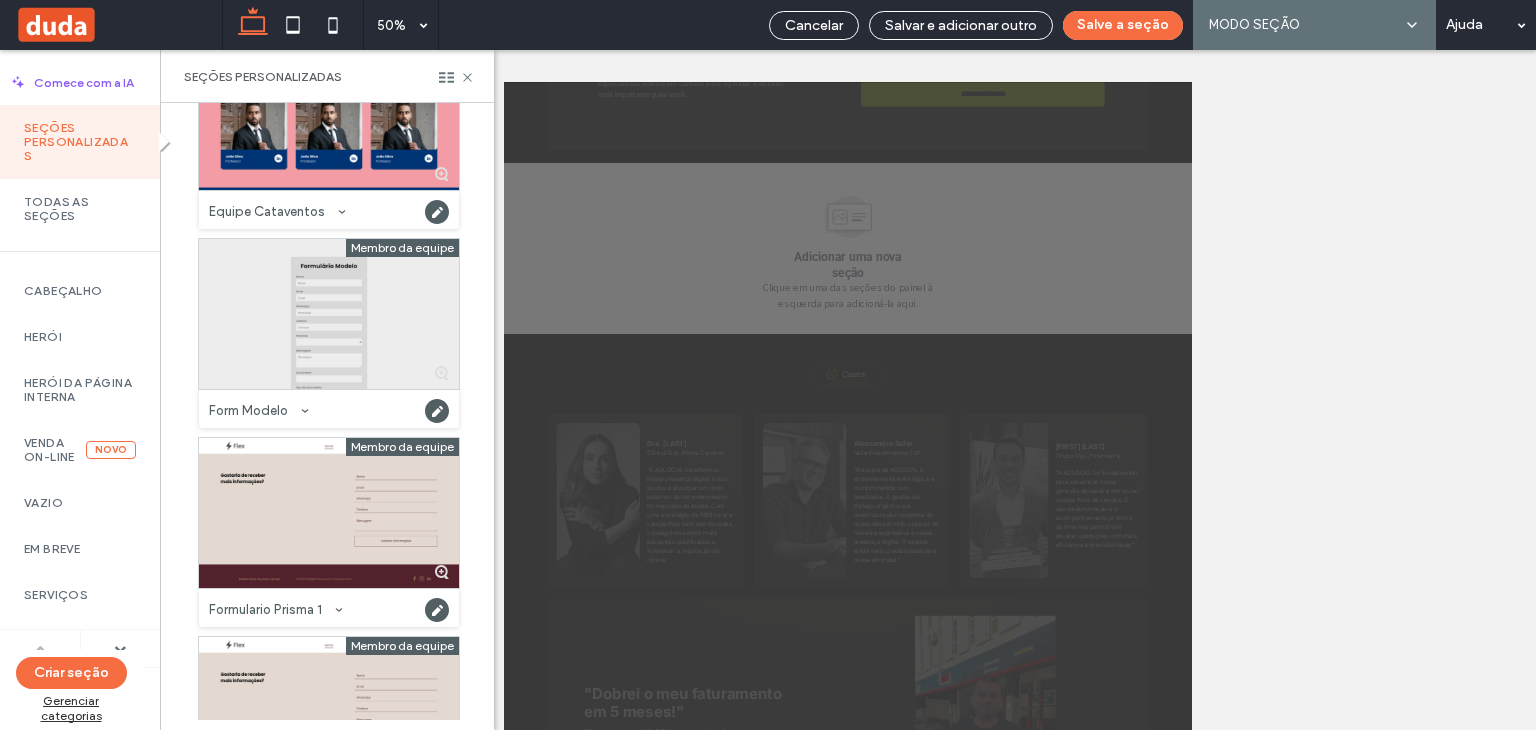 click at bounding box center [329, 314] 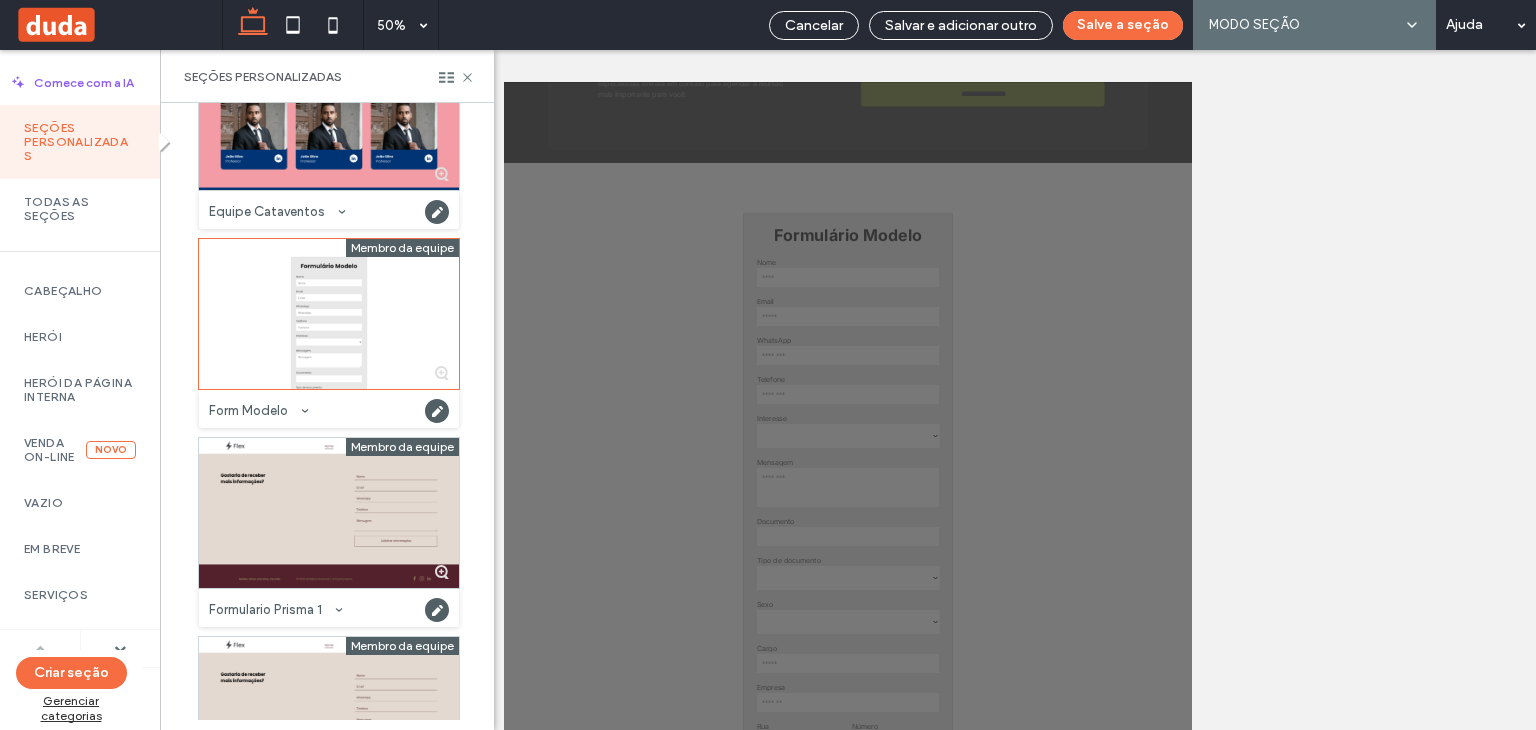 scroll, scrollTop: 1090, scrollLeft: 0, axis: vertical 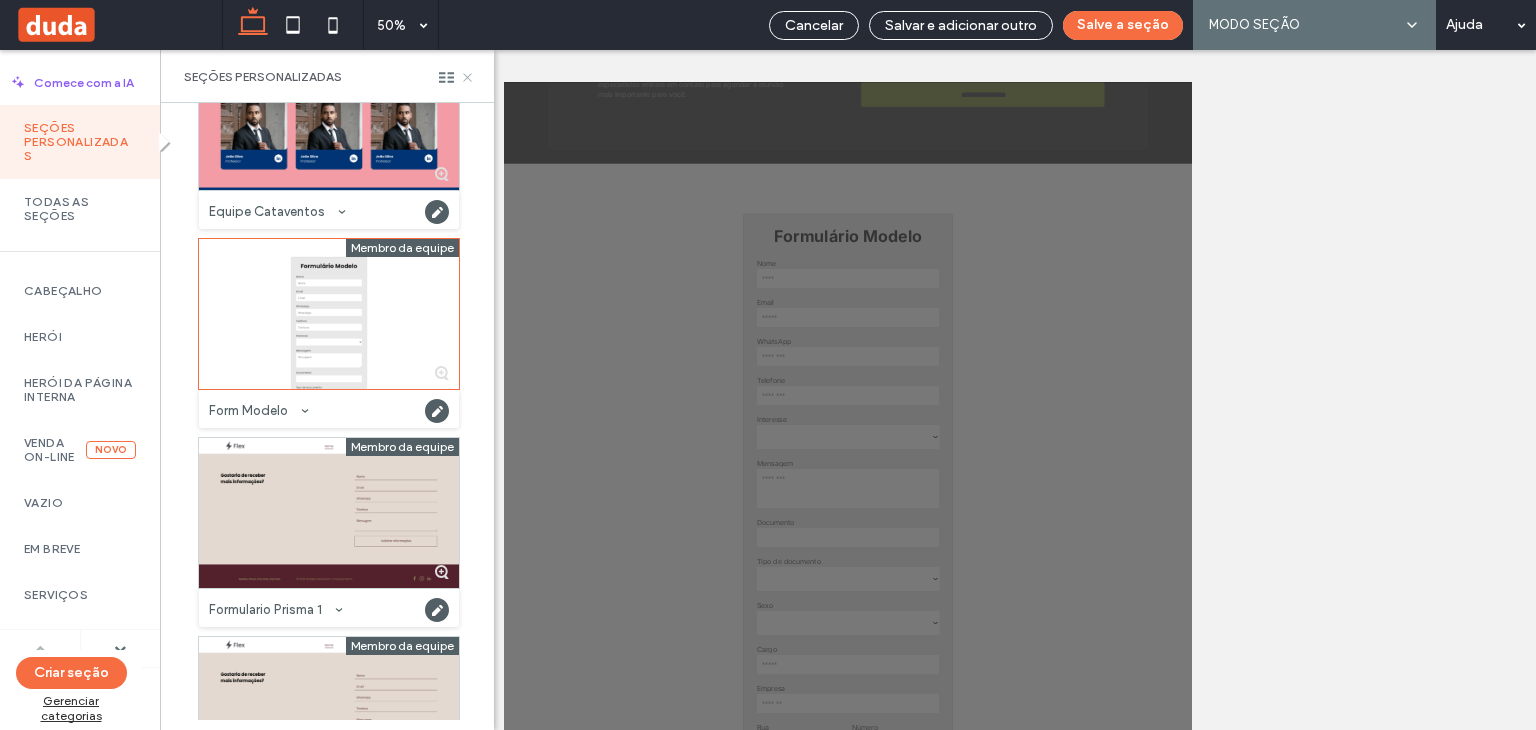 drag, startPoint x: 468, startPoint y: 80, endPoint x: 602, endPoint y: 123, distance: 140.73024 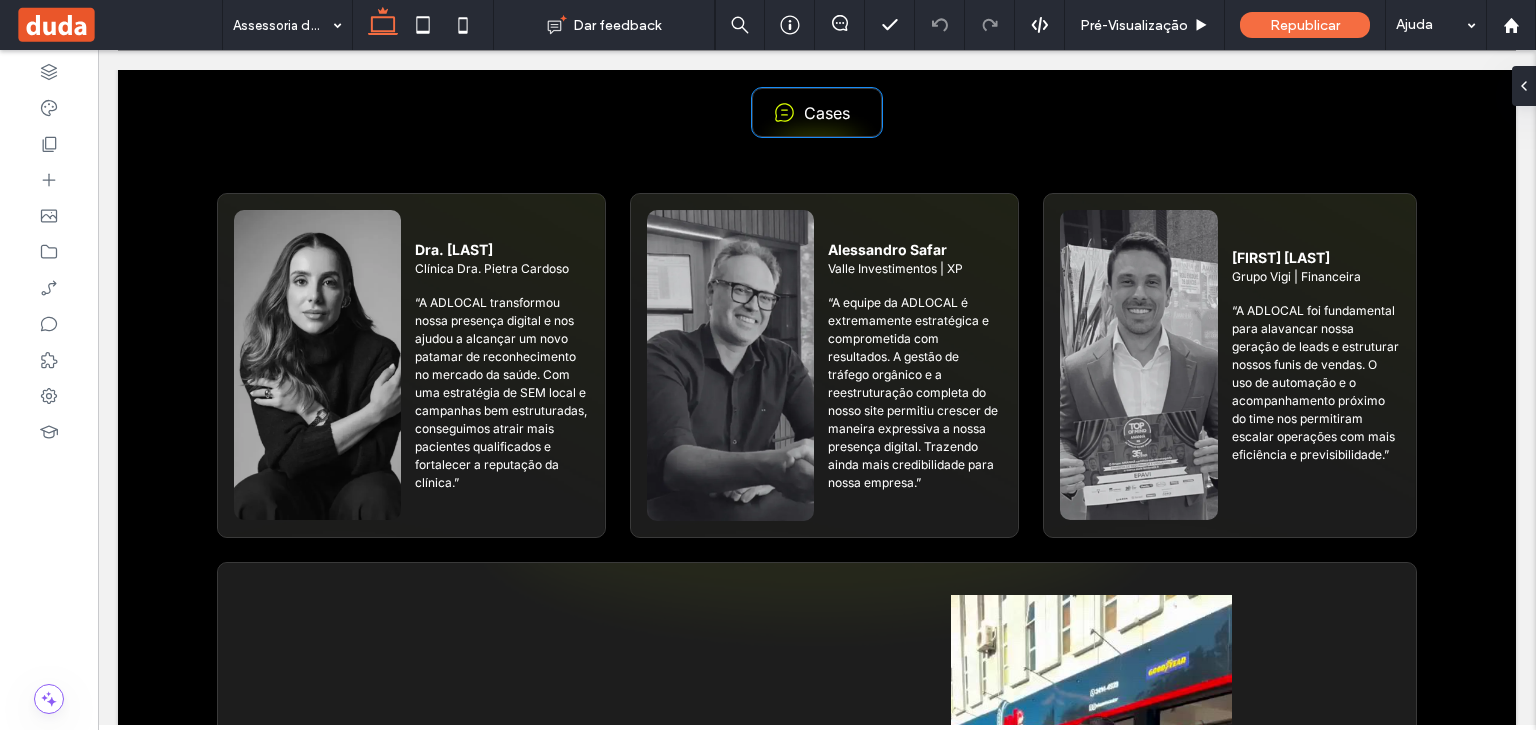 scroll, scrollTop: 1000, scrollLeft: 0, axis: vertical 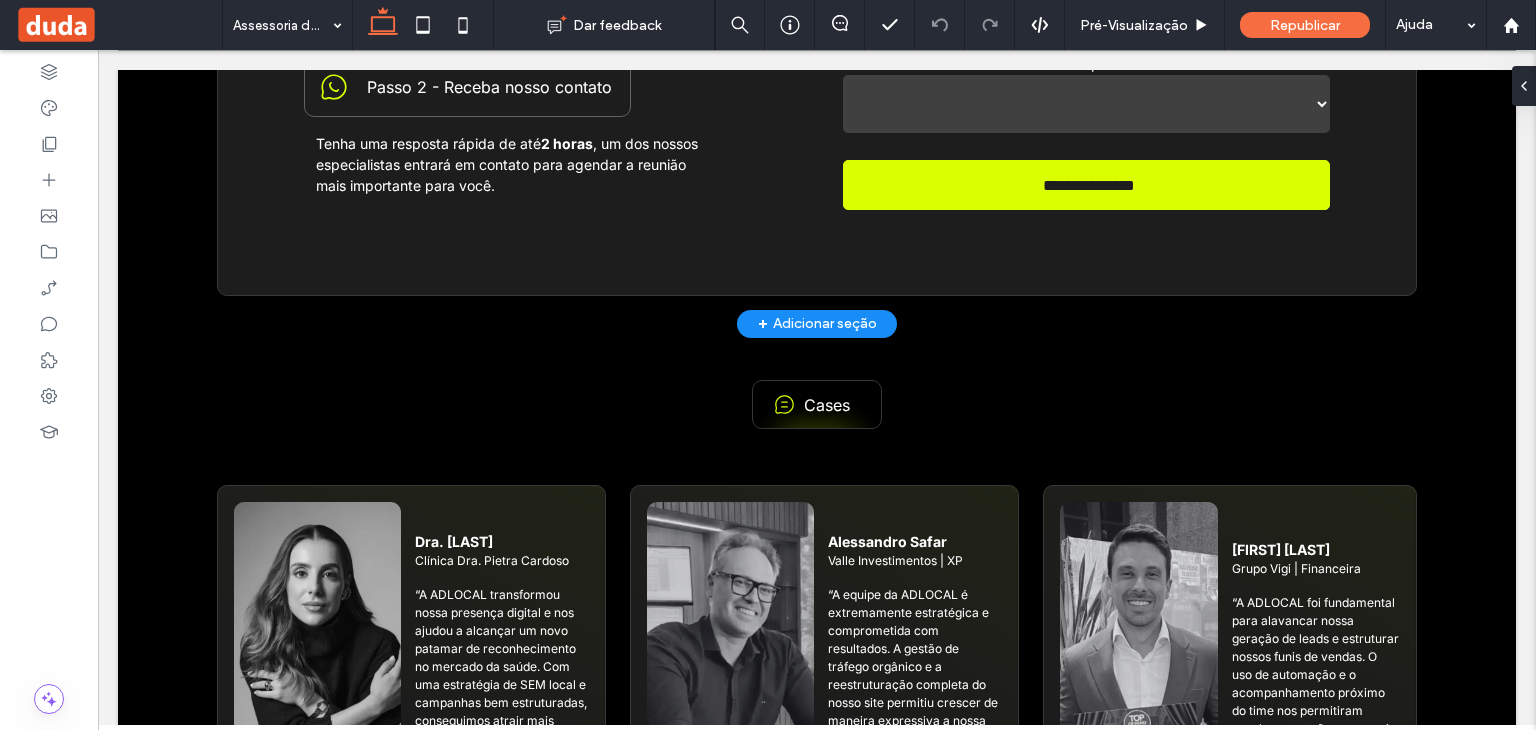 click on "+ Adicionar seção" at bounding box center (817, 324) 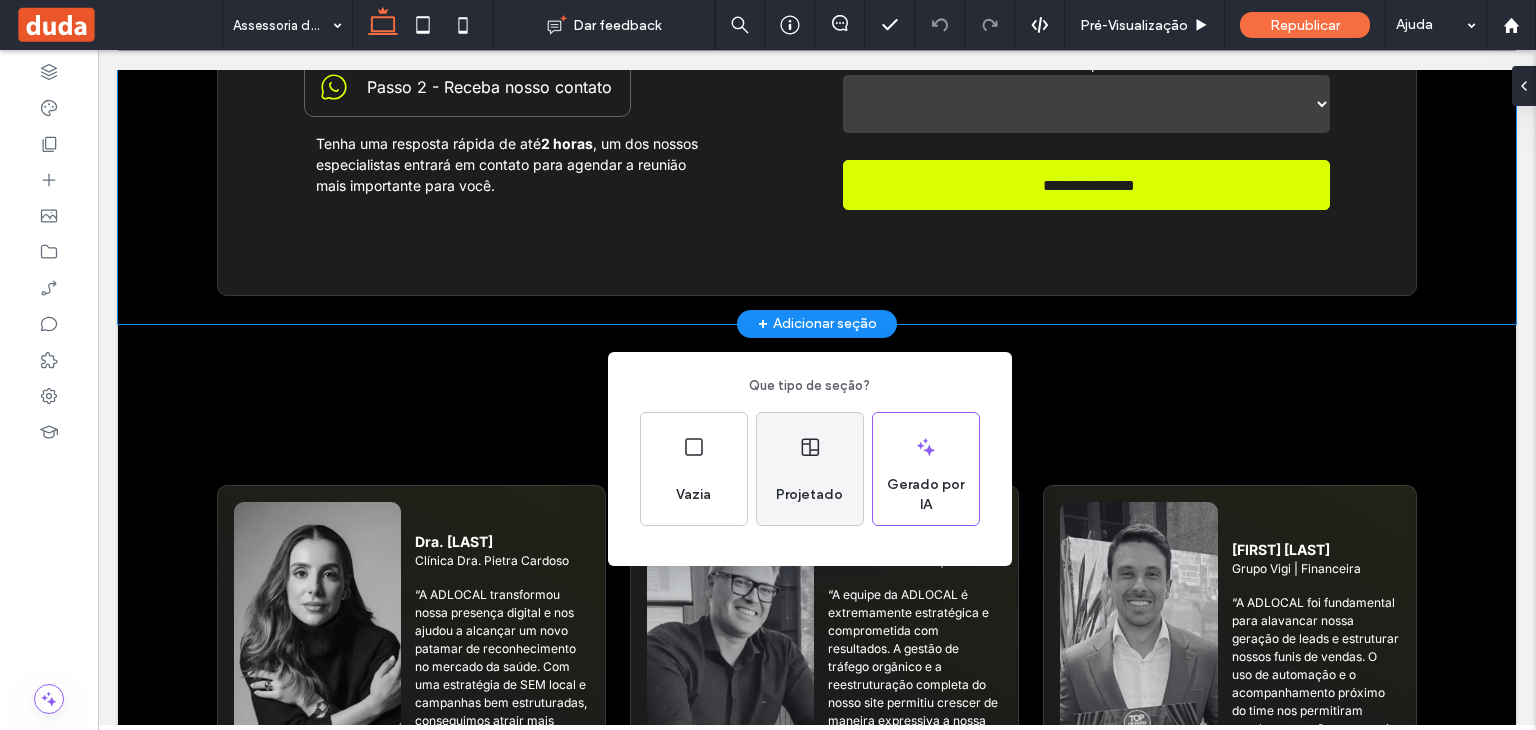 click on "Projetado" at bounding box center [810, 469] 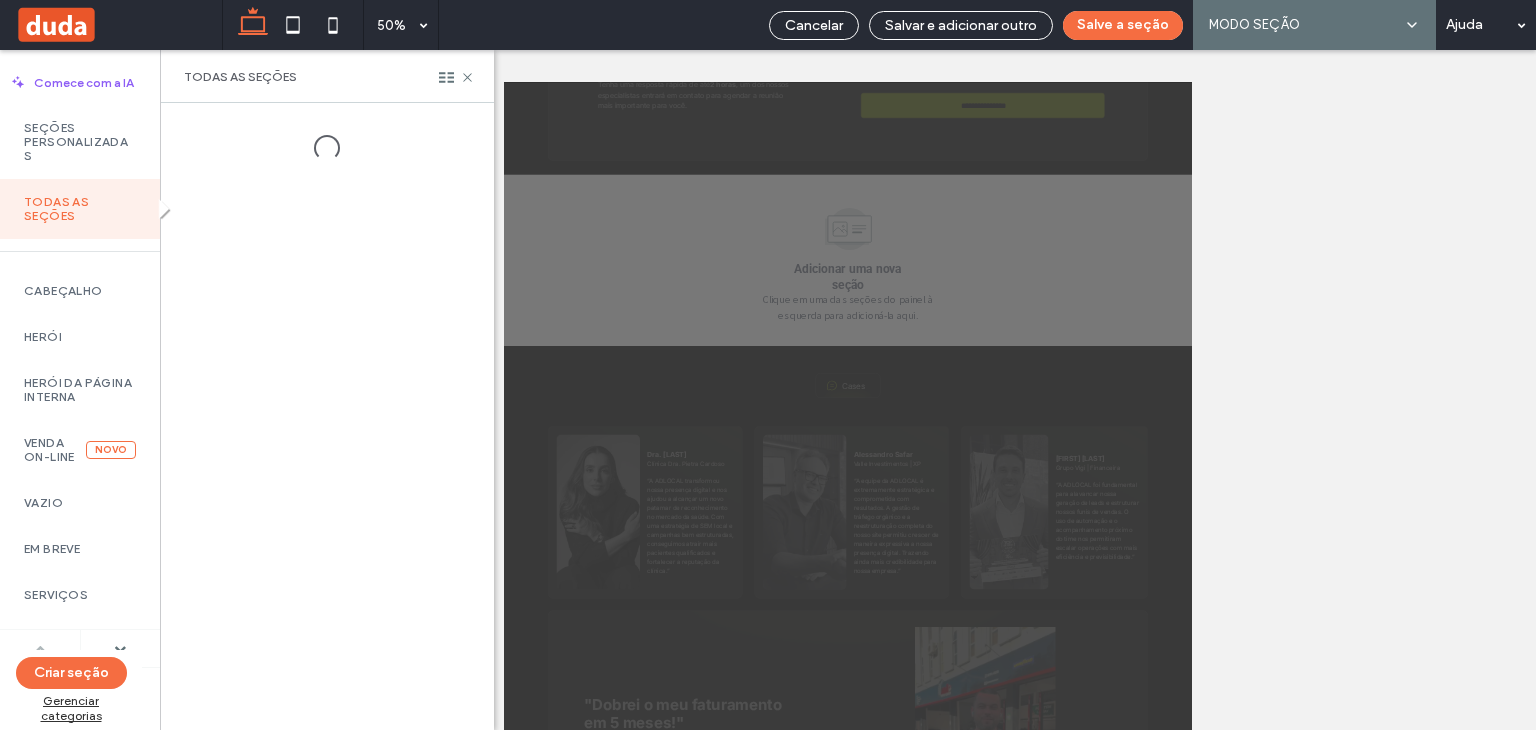 scroll, scrollTop: 1091, scrollLeft: 0, axis: vertical 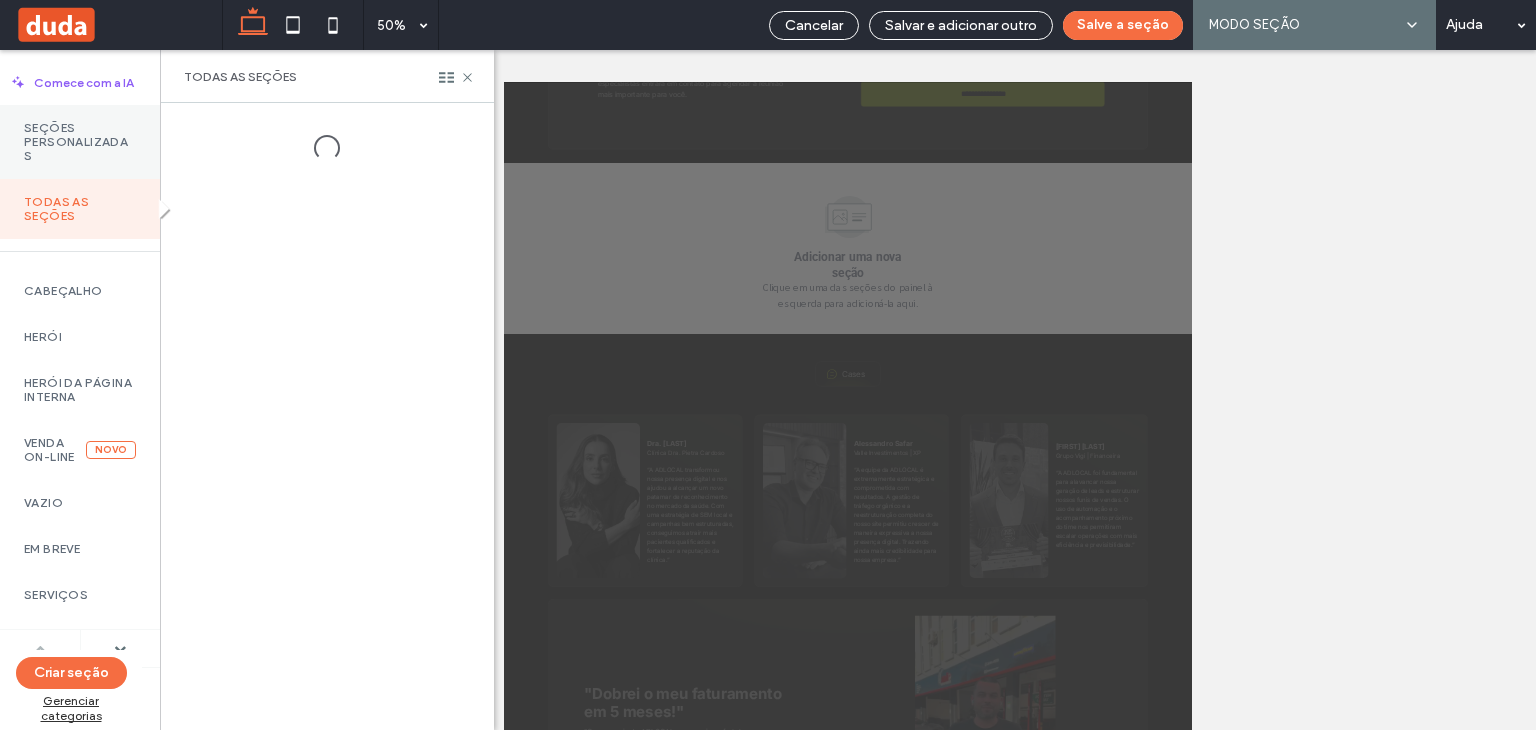 click on "Seções Personalizadas" at bounding box center [80, 142] 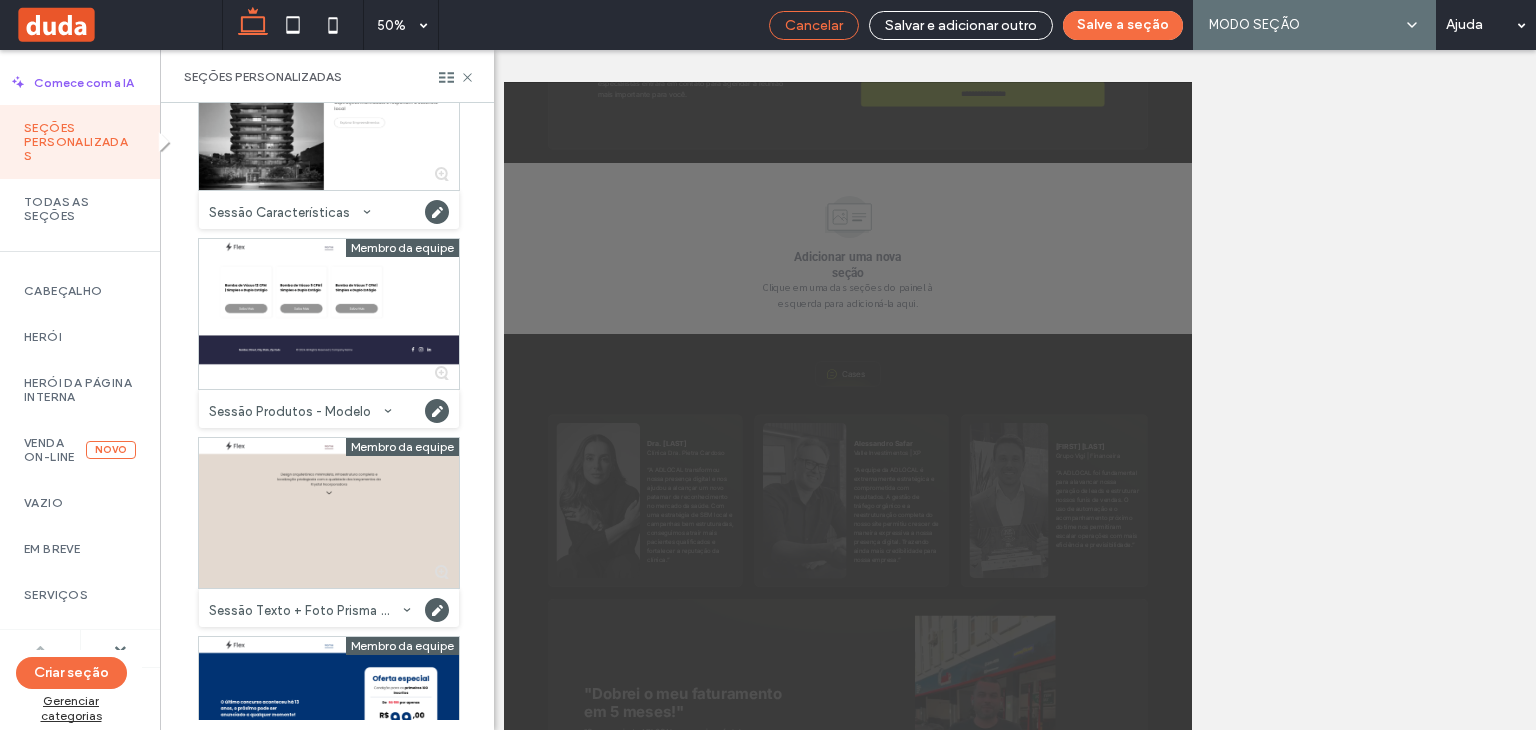 scroll, scrollTop: 5040, scrollLeft: 0, axis: vertical 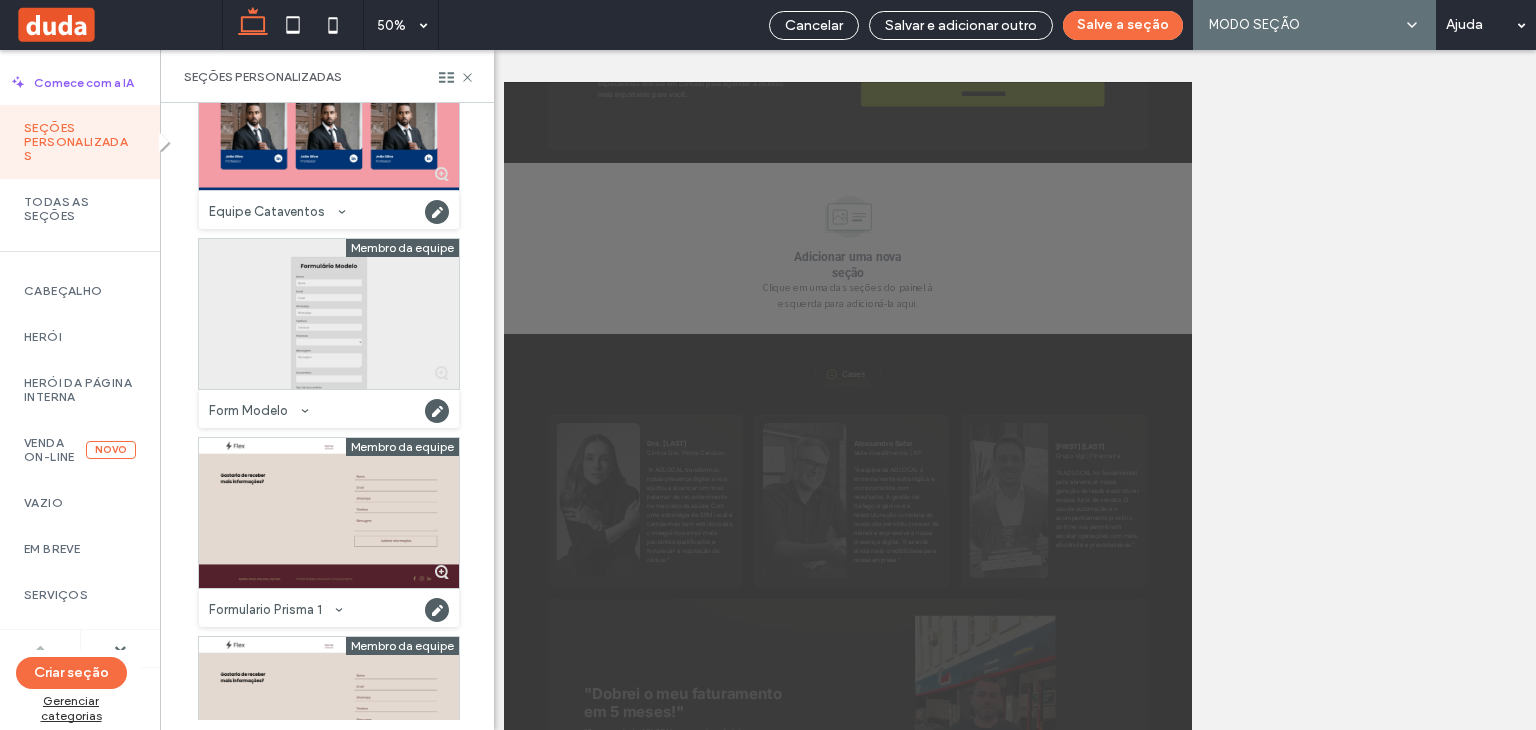 click at bounding box center (329, 314) 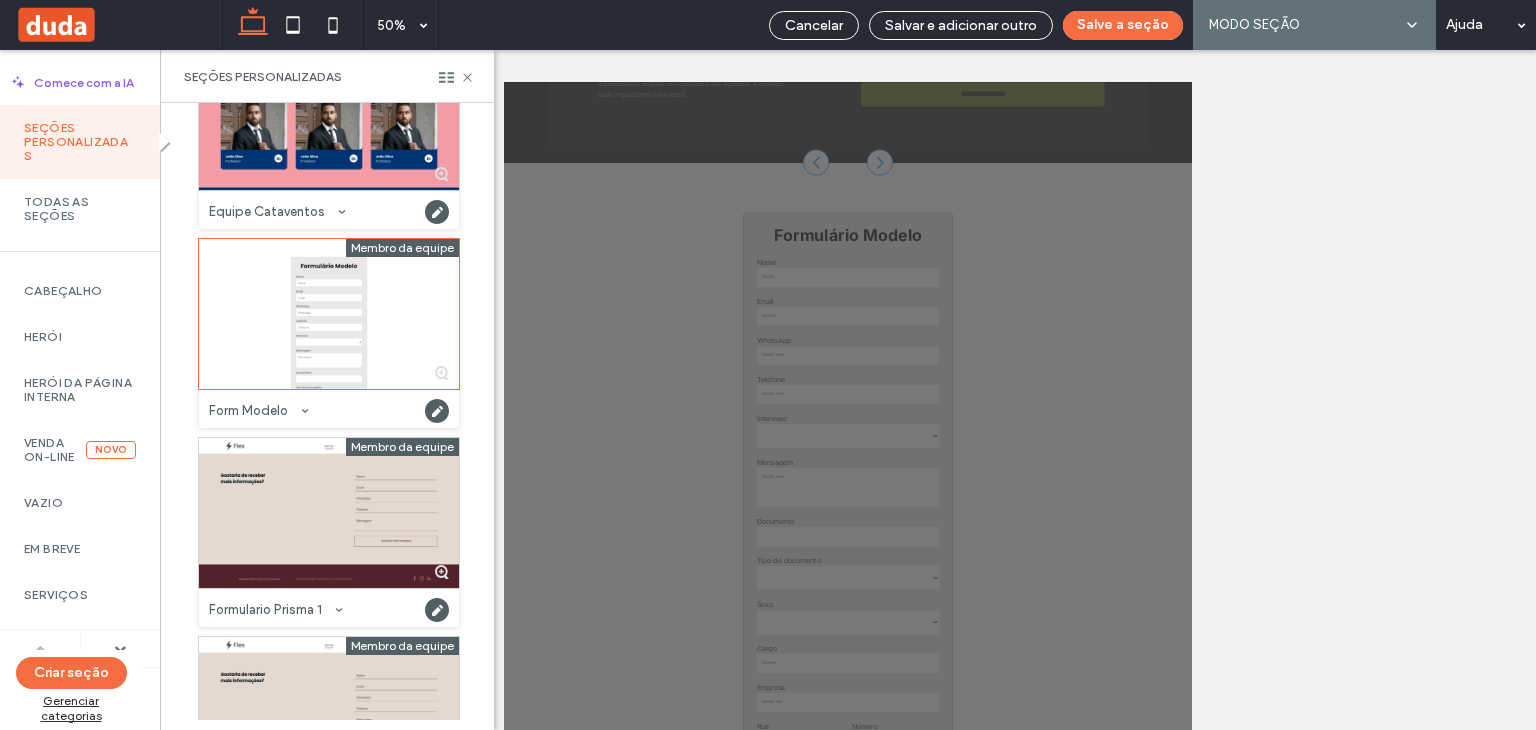 scroll, scrollTop: 1090, scrollLeft: 0, axis: vertical 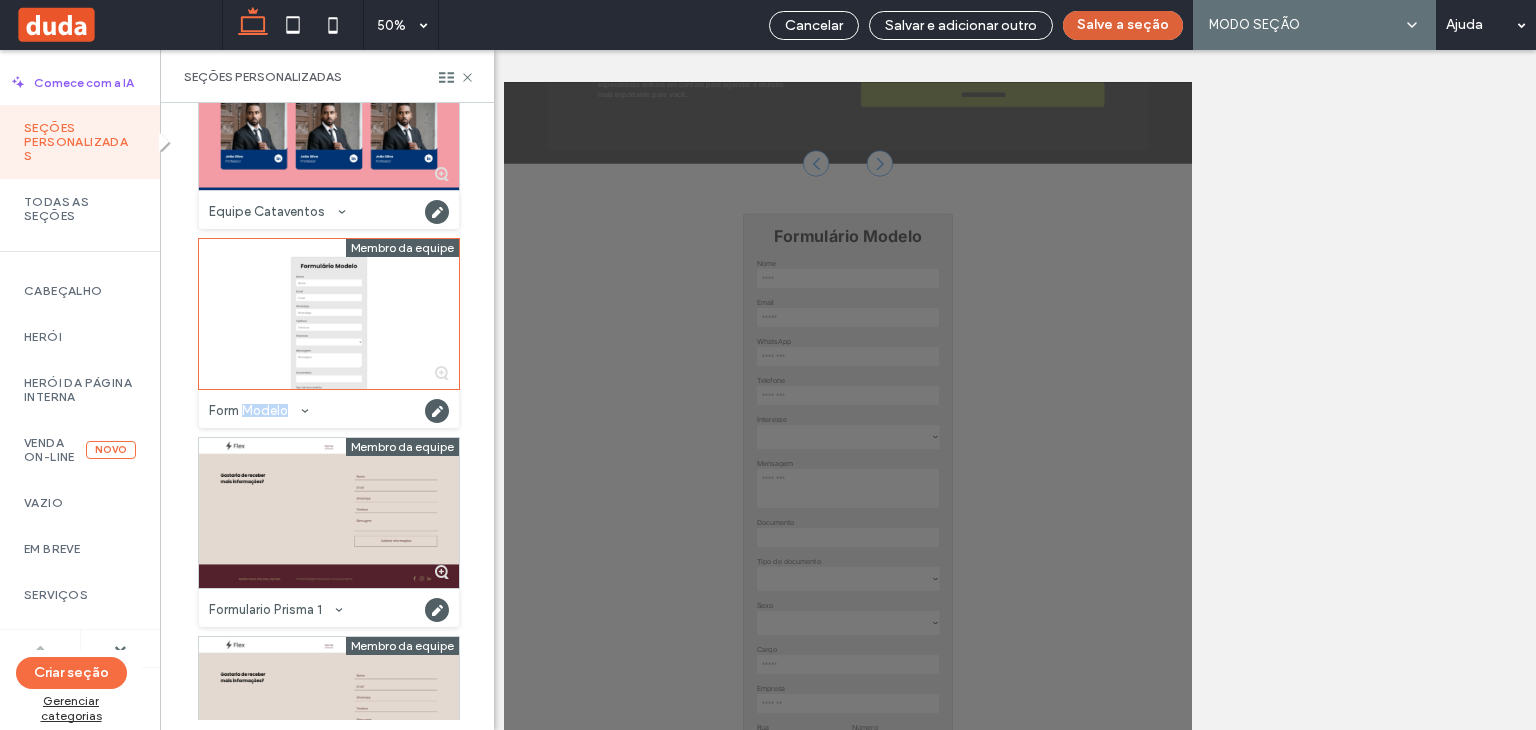 click on "Salve a seção" at bounding box center [1123, 25] 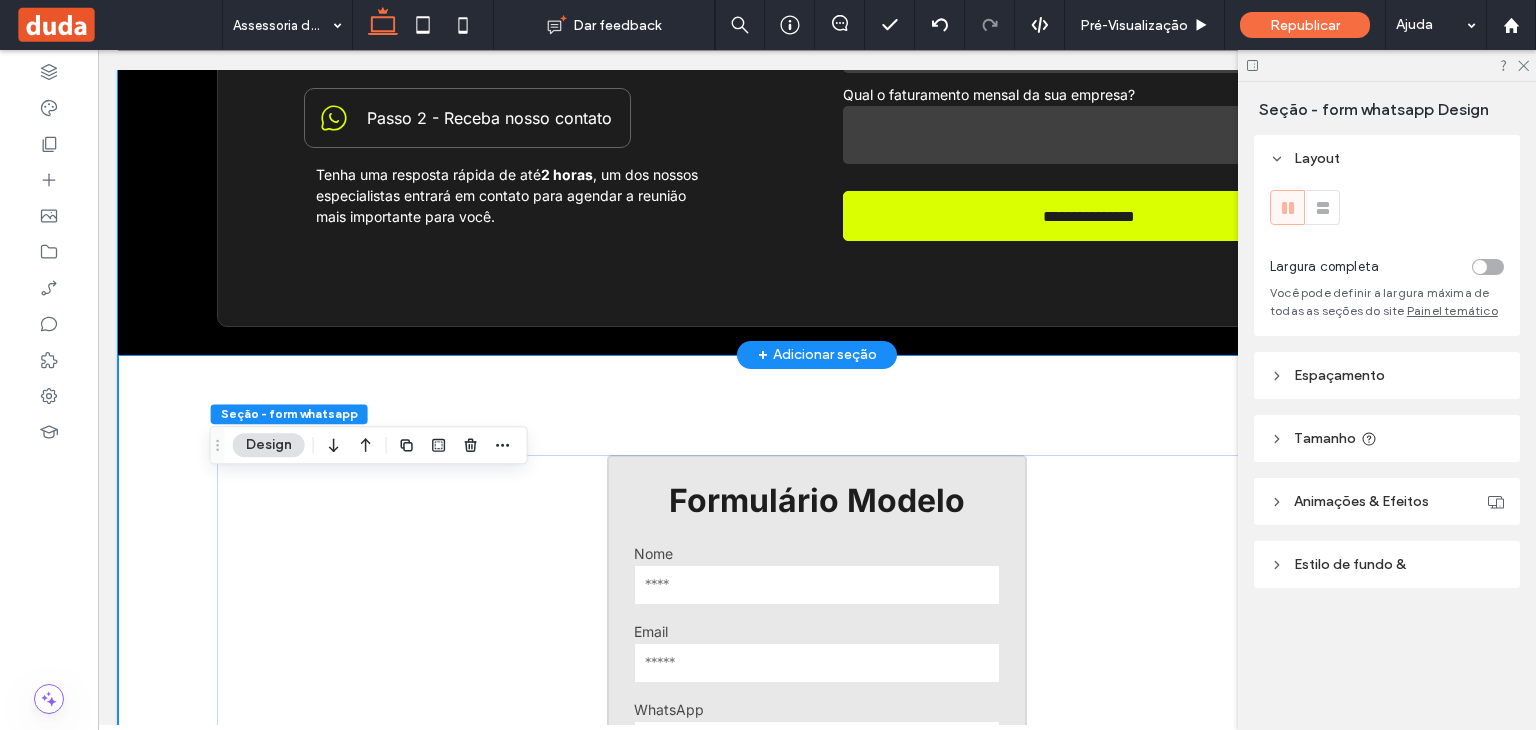 scroll, scrollTop: 791, scrollLeft: 0, axis: vertical 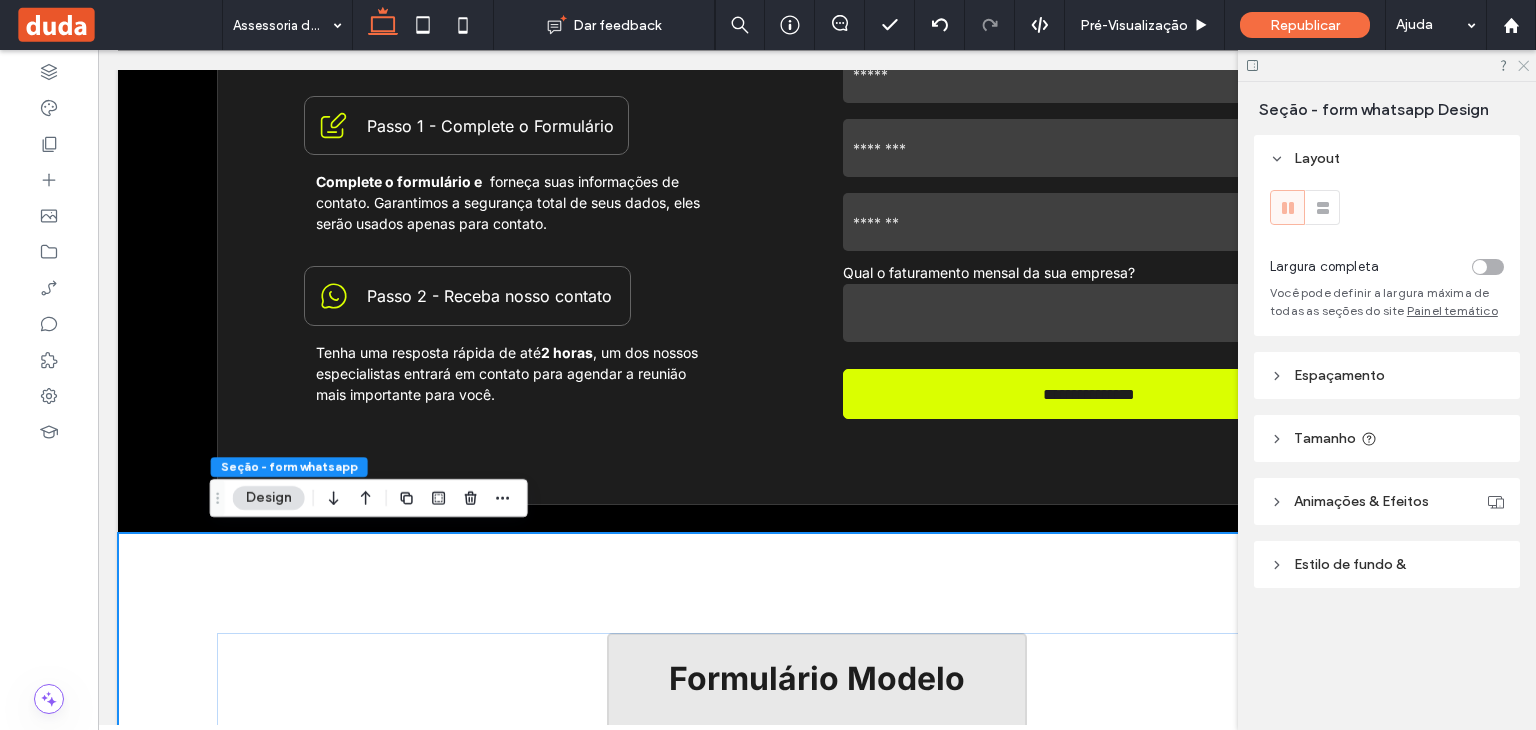 click 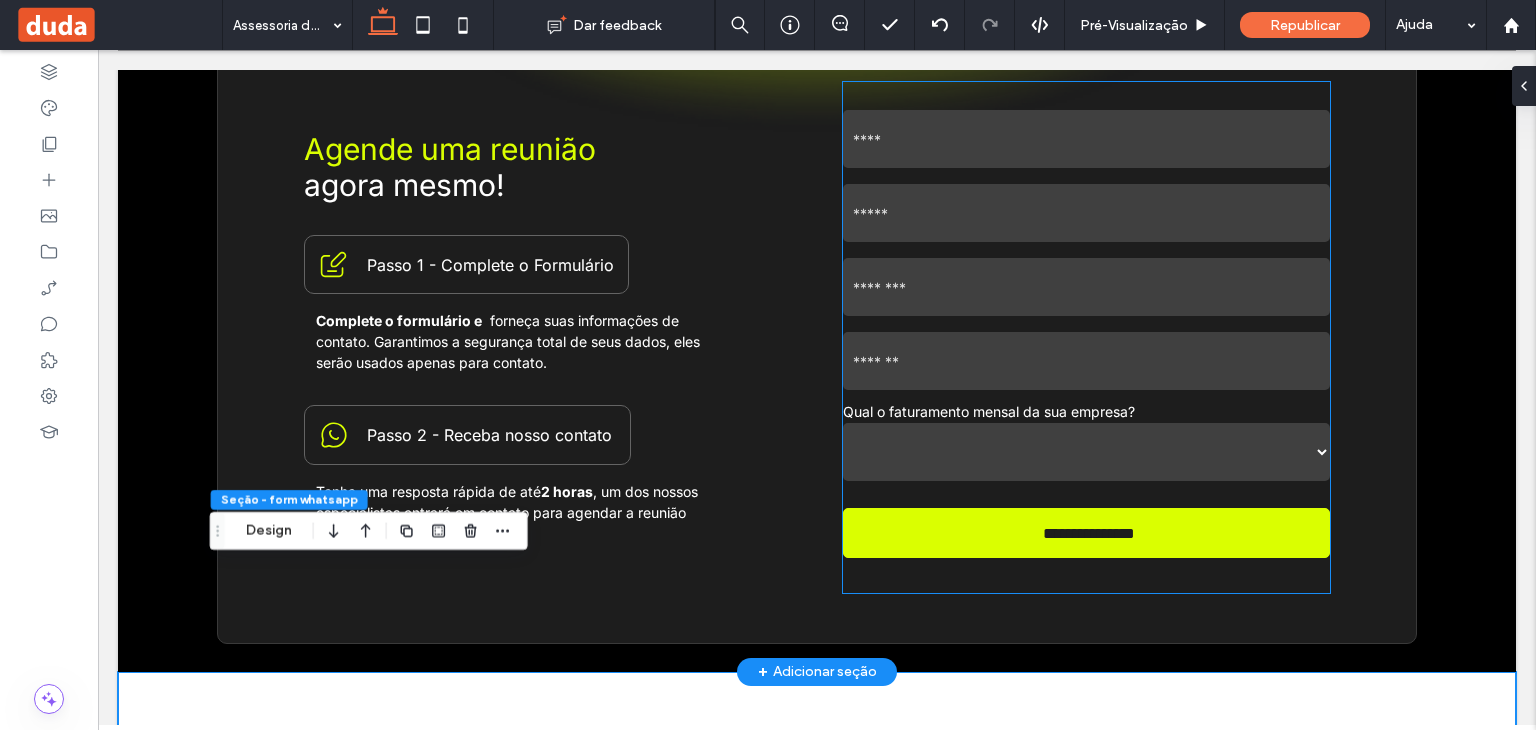 scroll, scrollTop: 391, scrollLeft: 0, axis: vertical 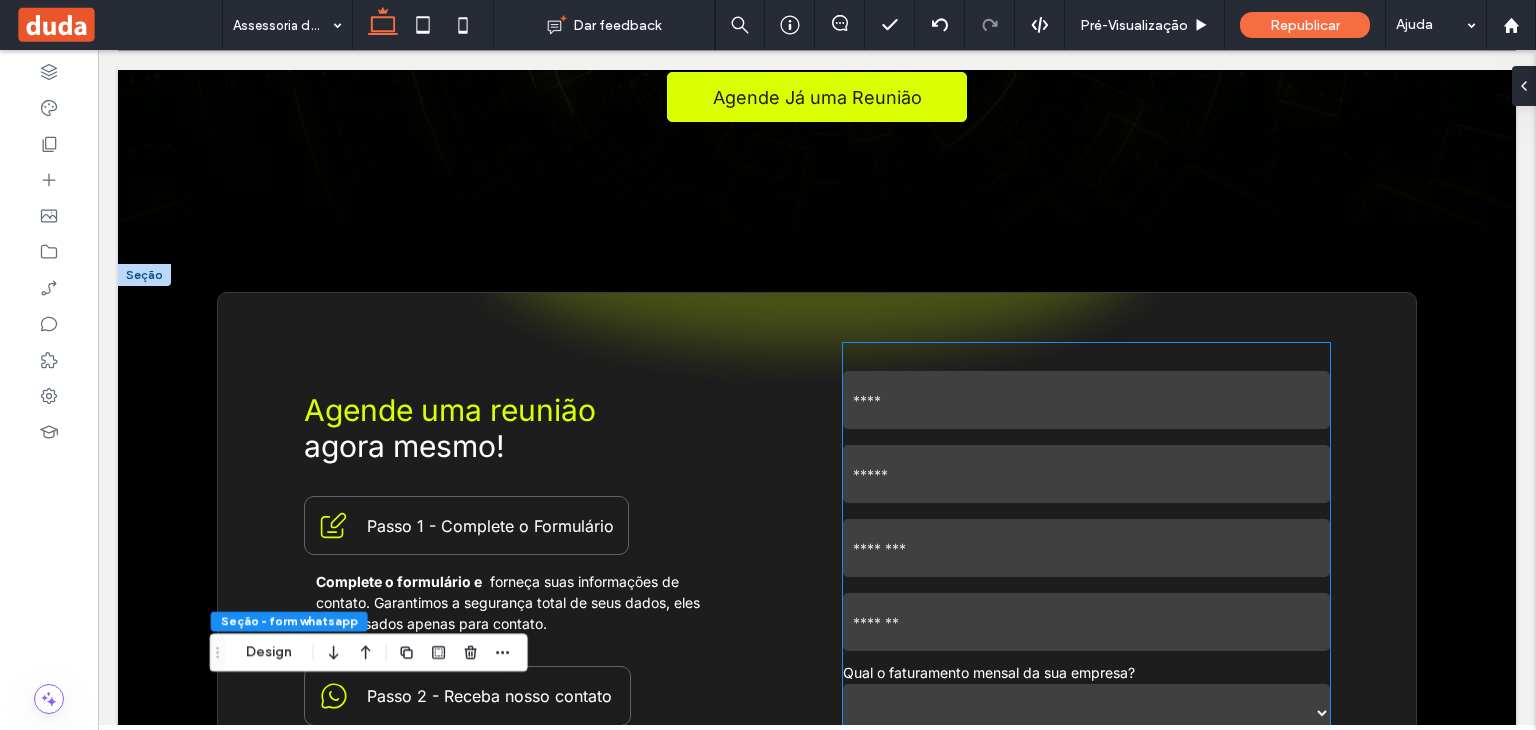 click on "**********" at bounding box center [1086, 598] 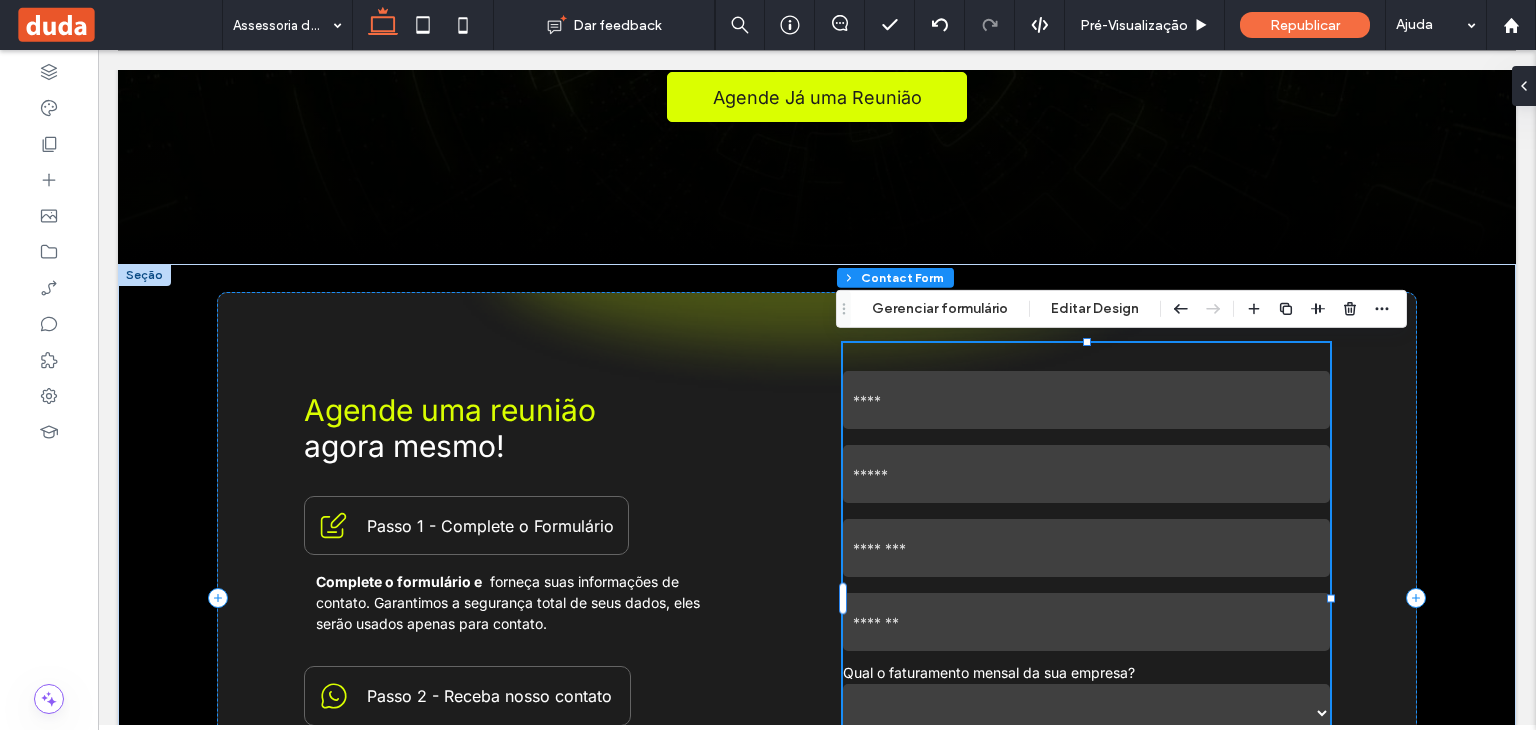 type on "*" 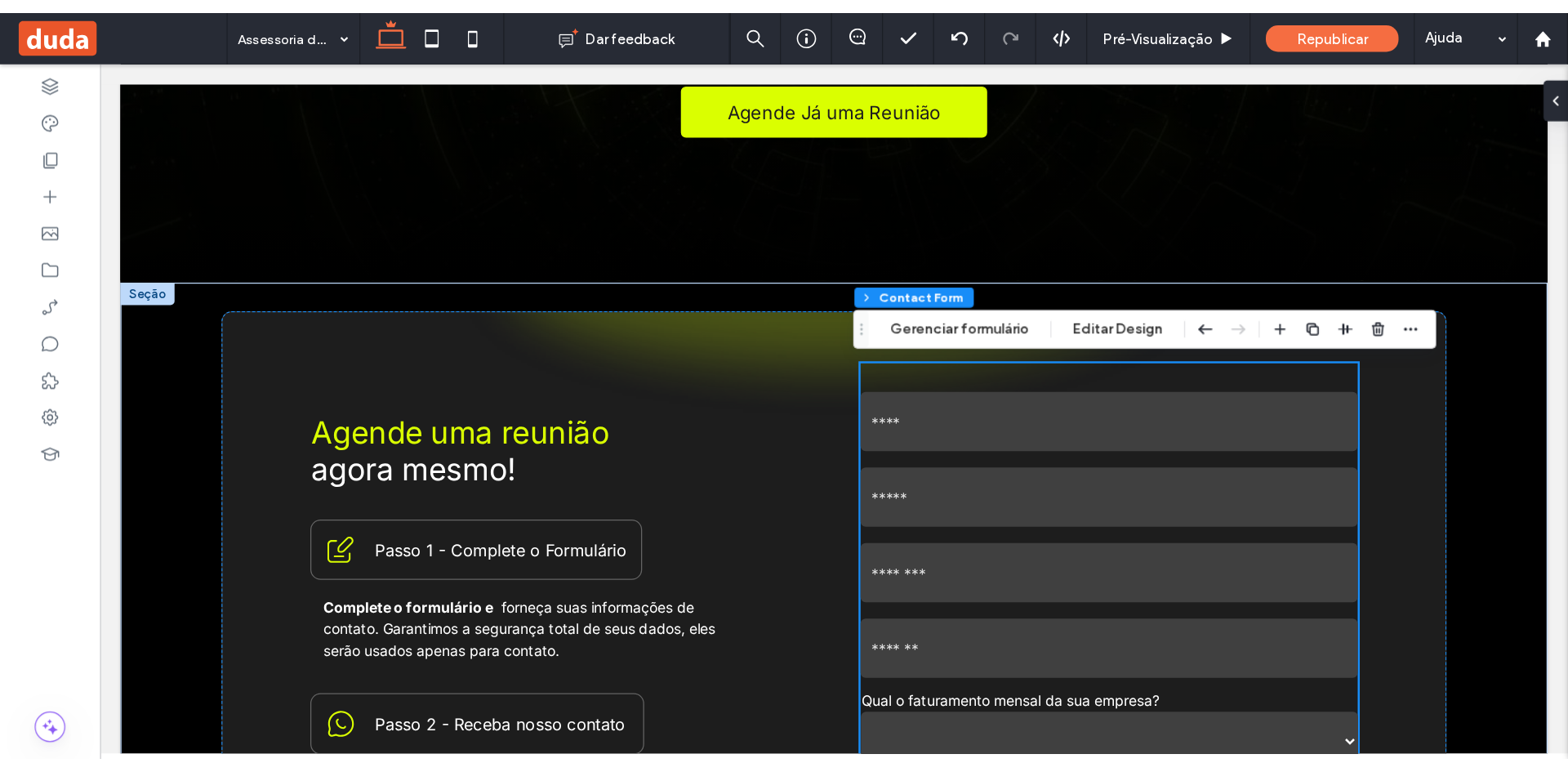 scroll, scrollTop: 319, scrollLeft: 0, axis: vertical 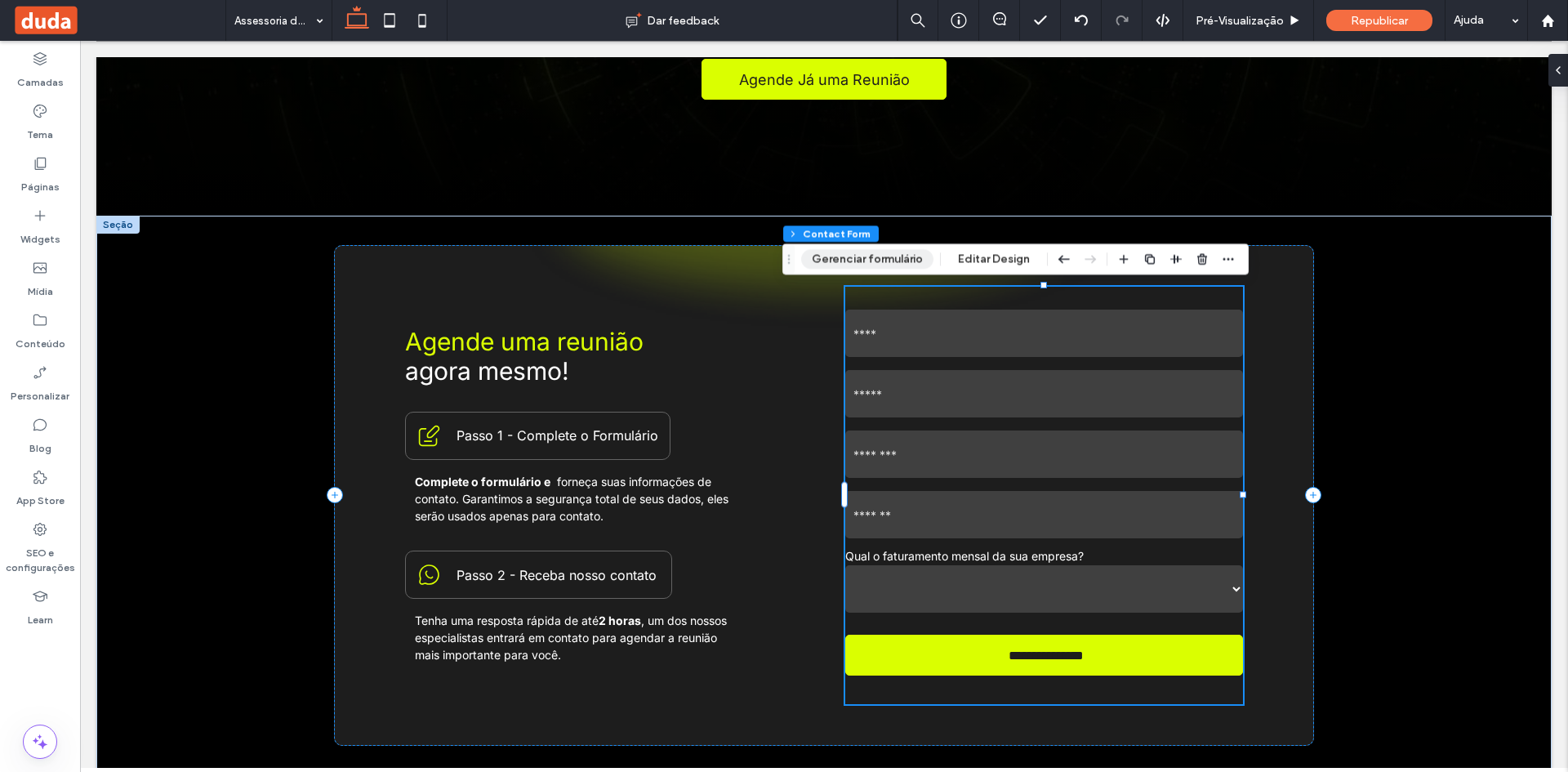 click on "Gerenciar formulário" at bounding box center [867, 259] 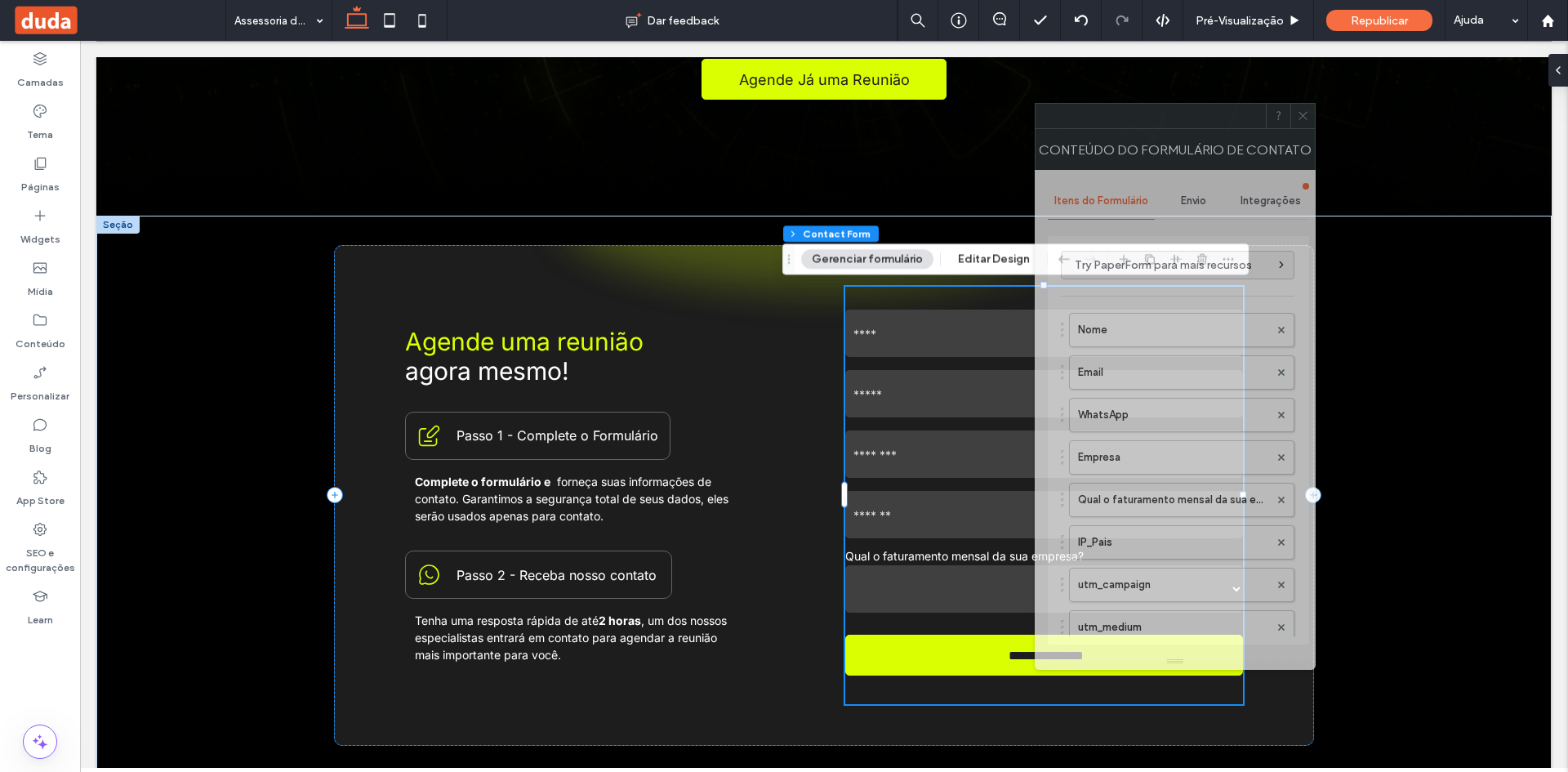 drag, startPoint x: 1457, startPoint y: 119, endPoint x: 1221, endPoint y: 119, distance: 236 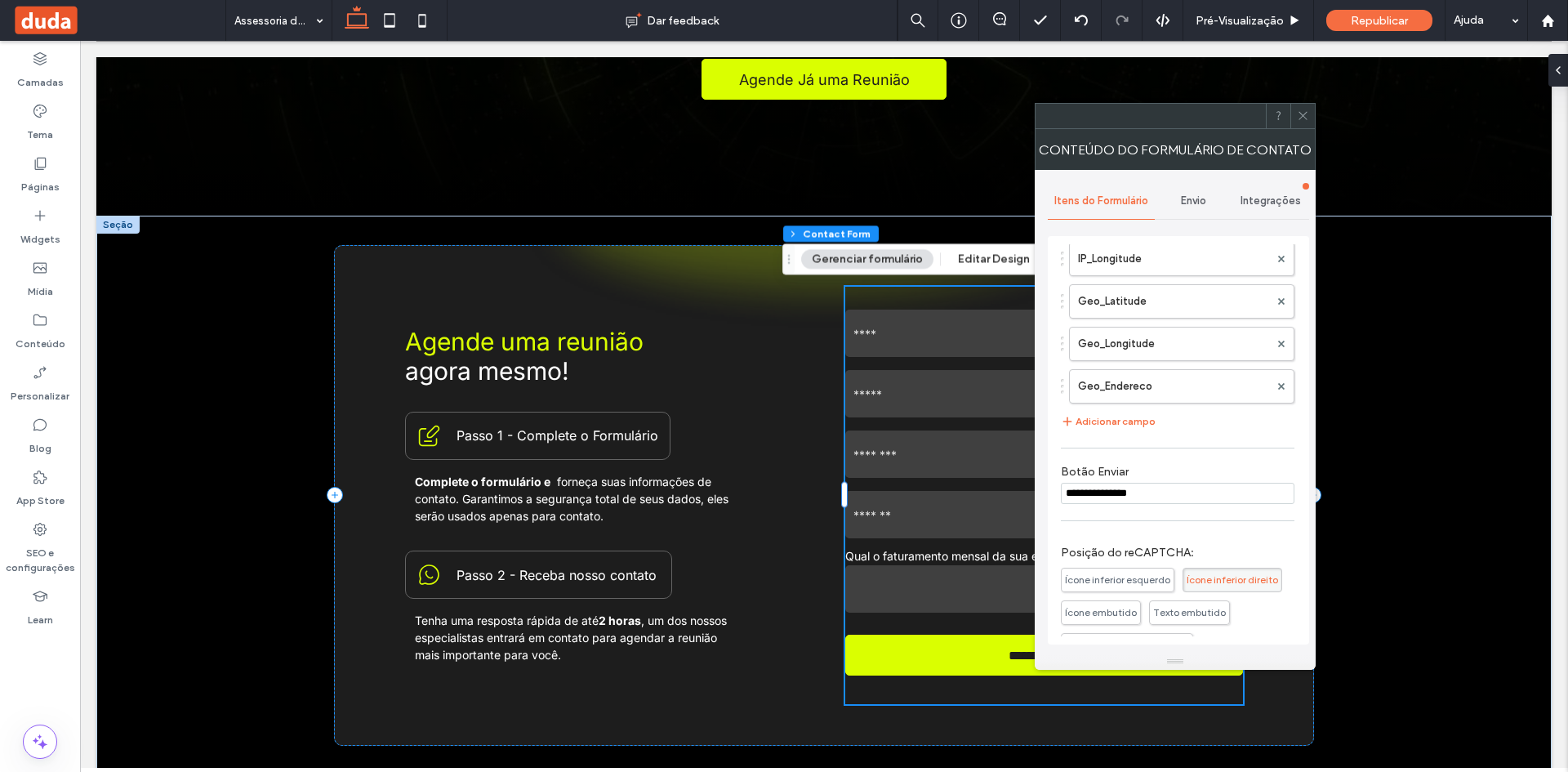 scroll, scrollTop: 899, scrollLeft: 0, axis: vertical 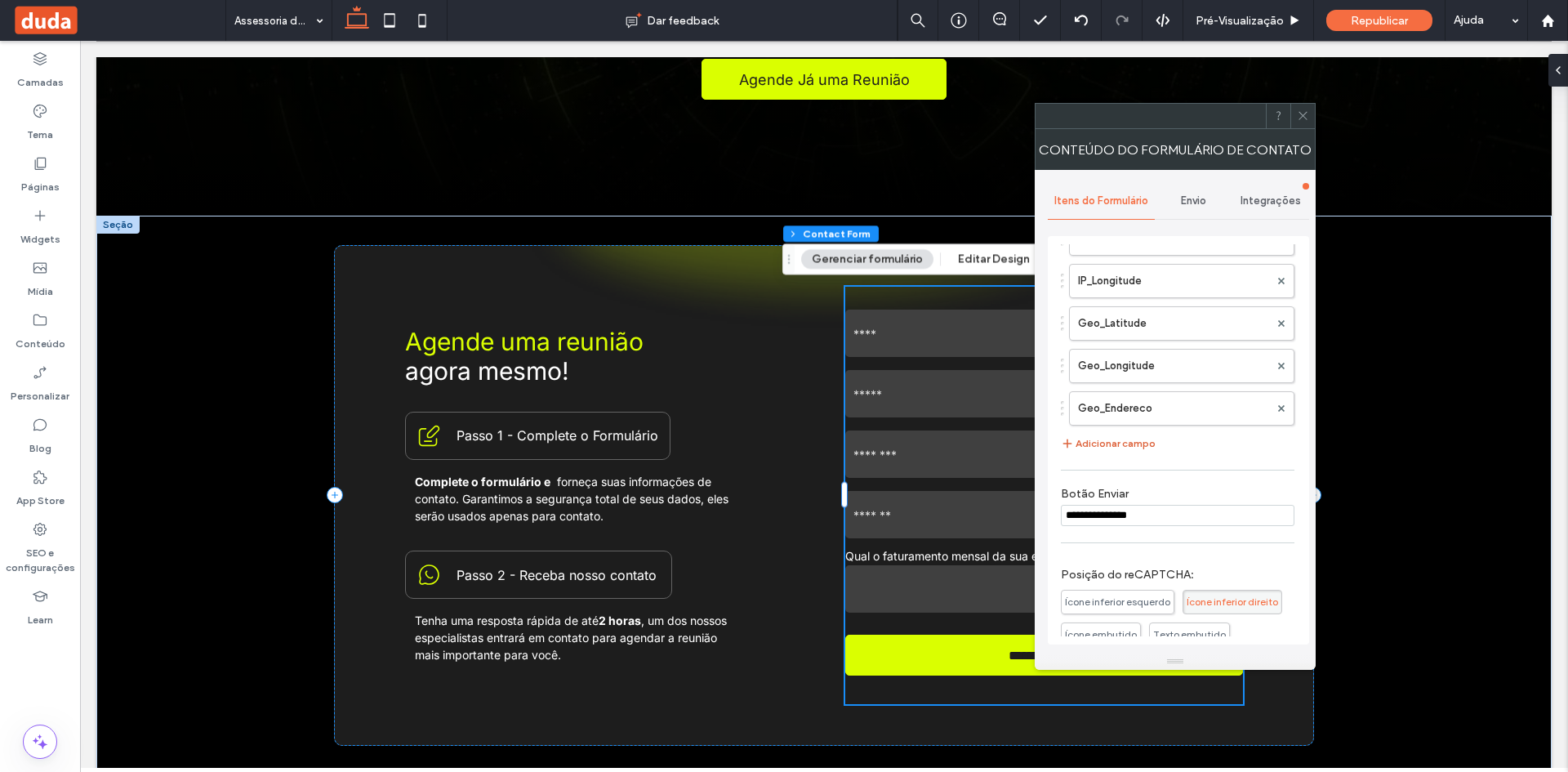 click on "Adicionar campo" at bounding box center [1108, 444] 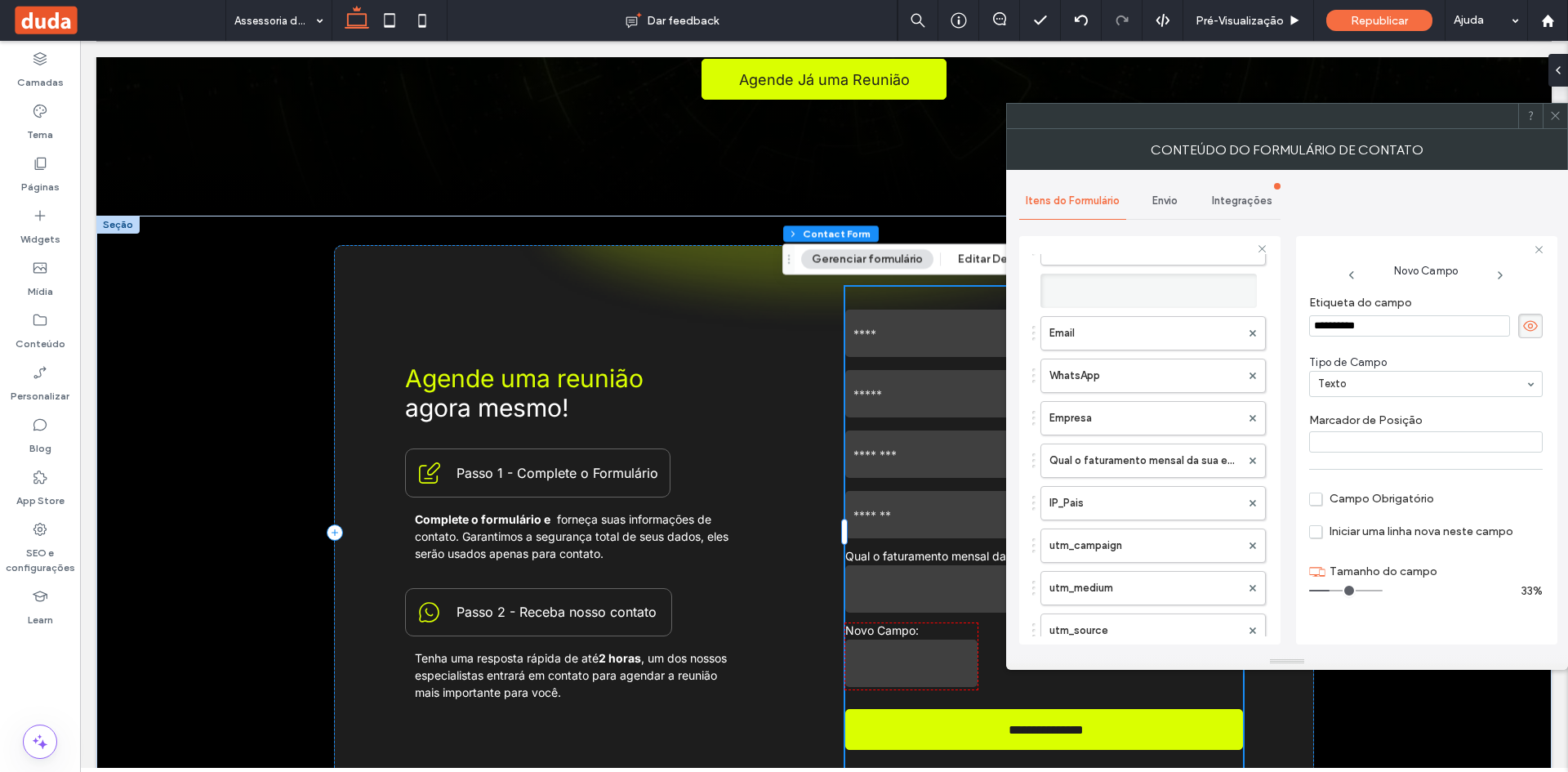 scroll, scrollTop: 49, scrollLeft: 0, axis: vertical 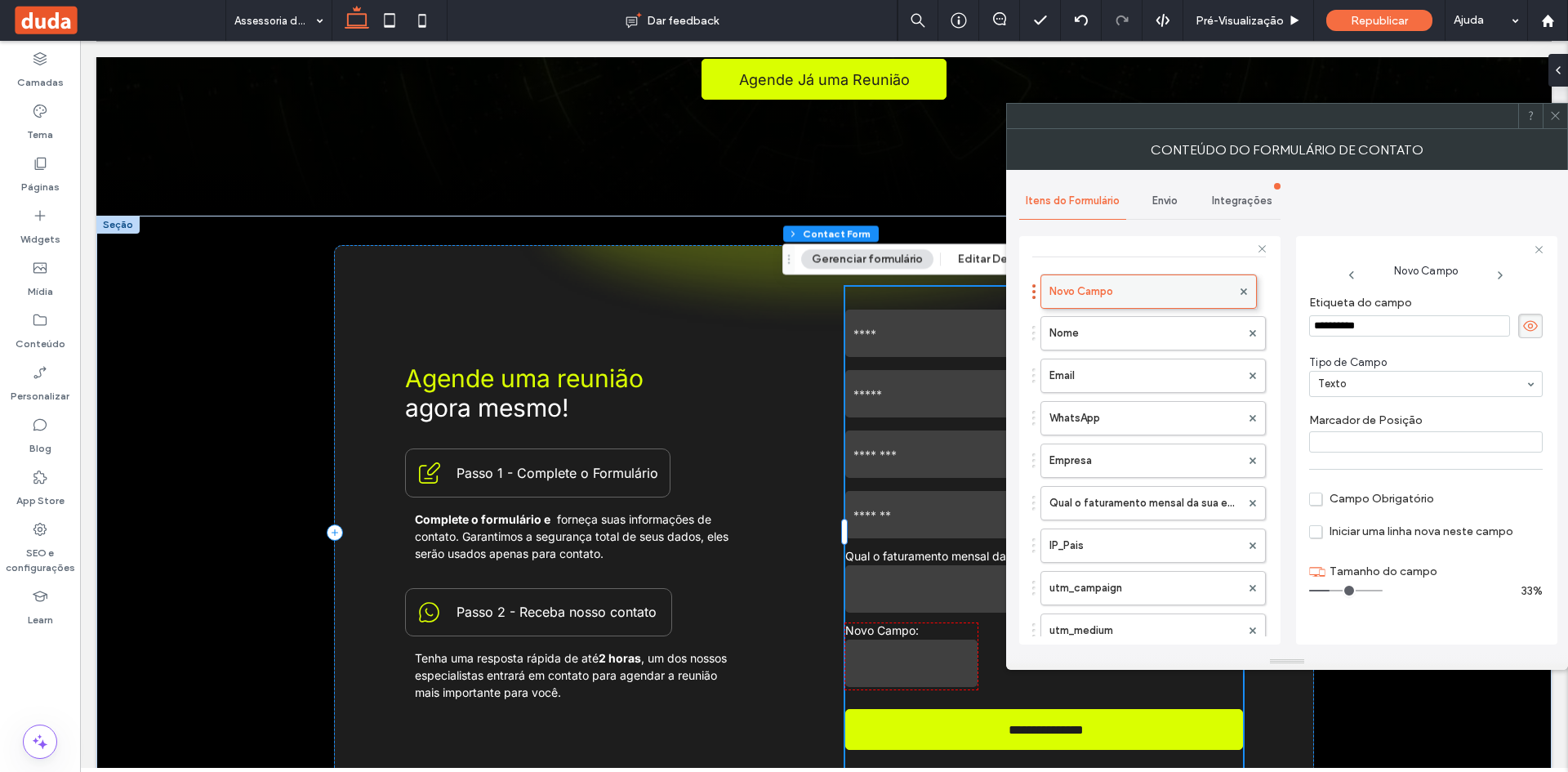 drag, startPoint x: 1082, startPoint y: 456, endPoint x: 1098, endPoint y: 274, distance: 182.70194 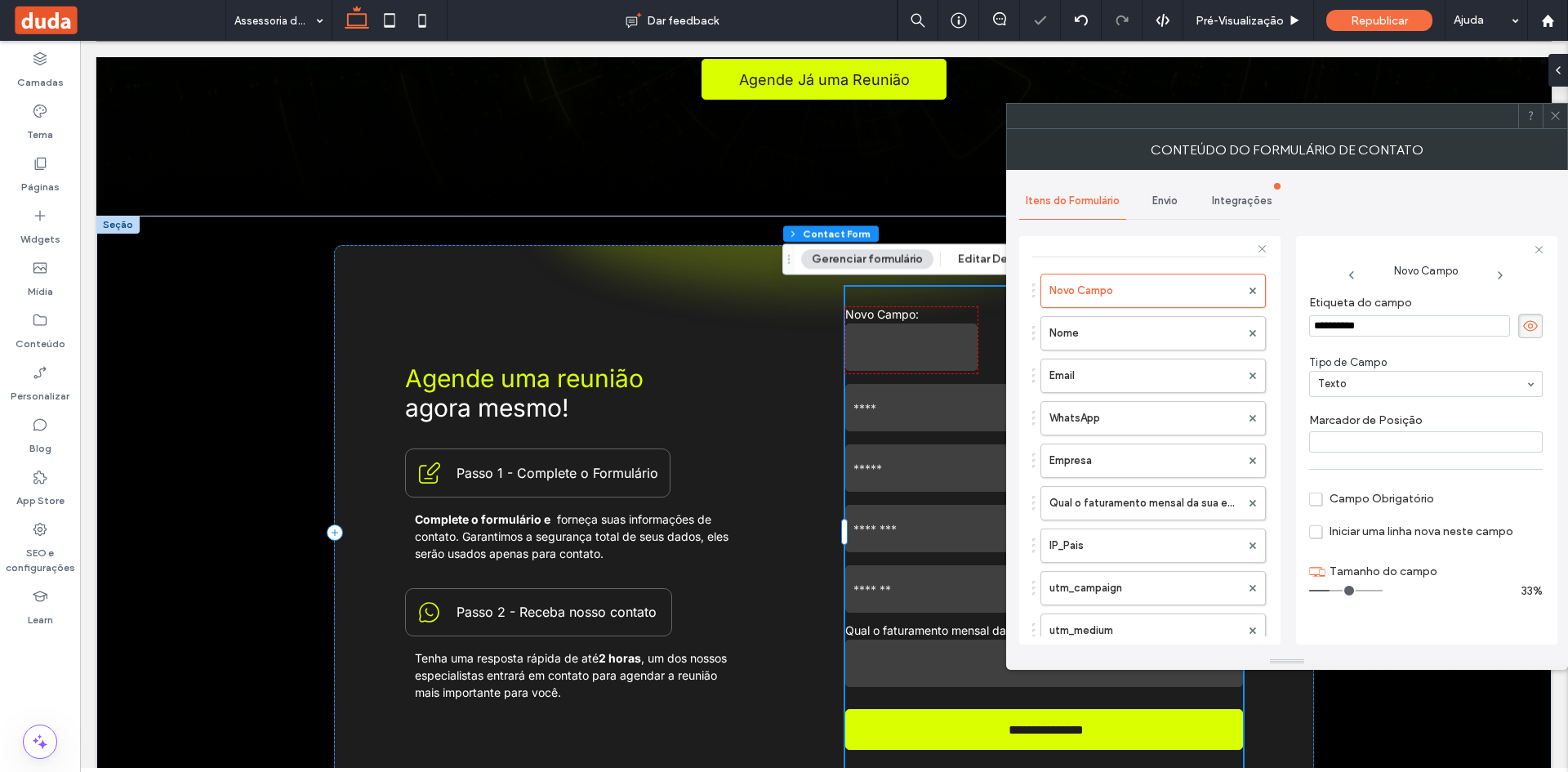 click on "**********" at bounding box center [1410, 326] 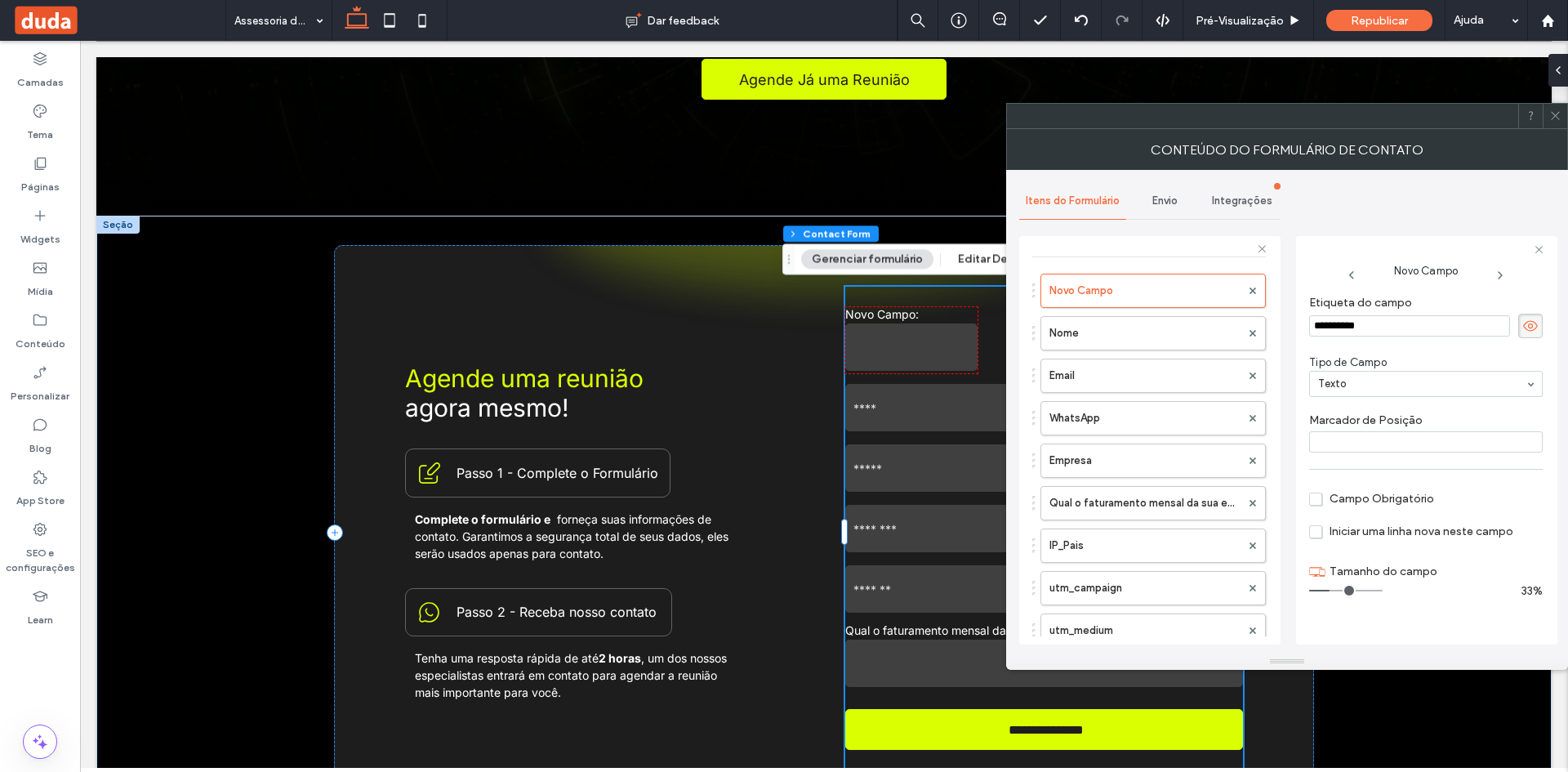 drag, startPoint x: 1409, startPoint y: 321, endPoint x: 1318, endPoint y: 335, distance: 92.07063 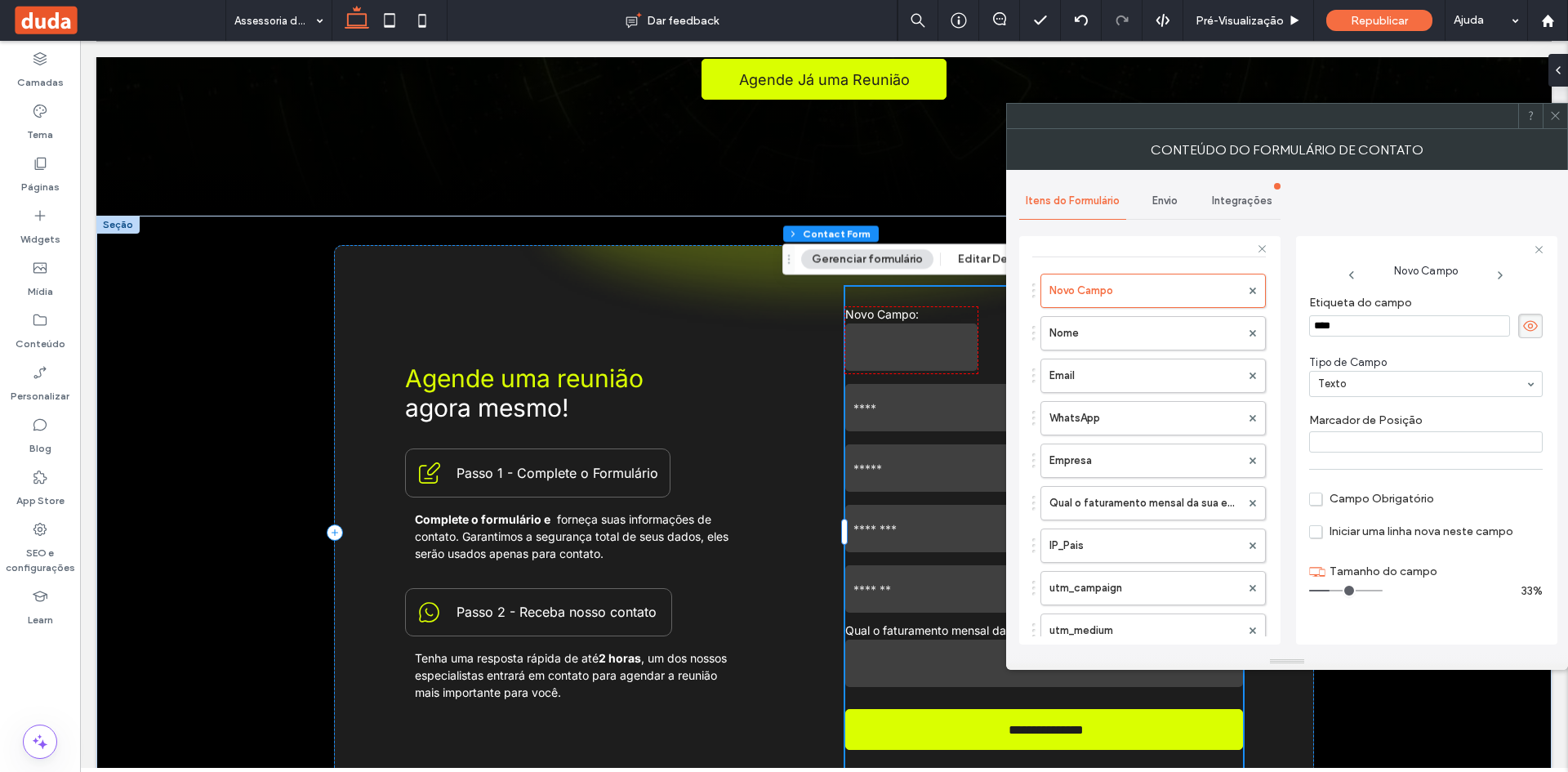 type on "*****" 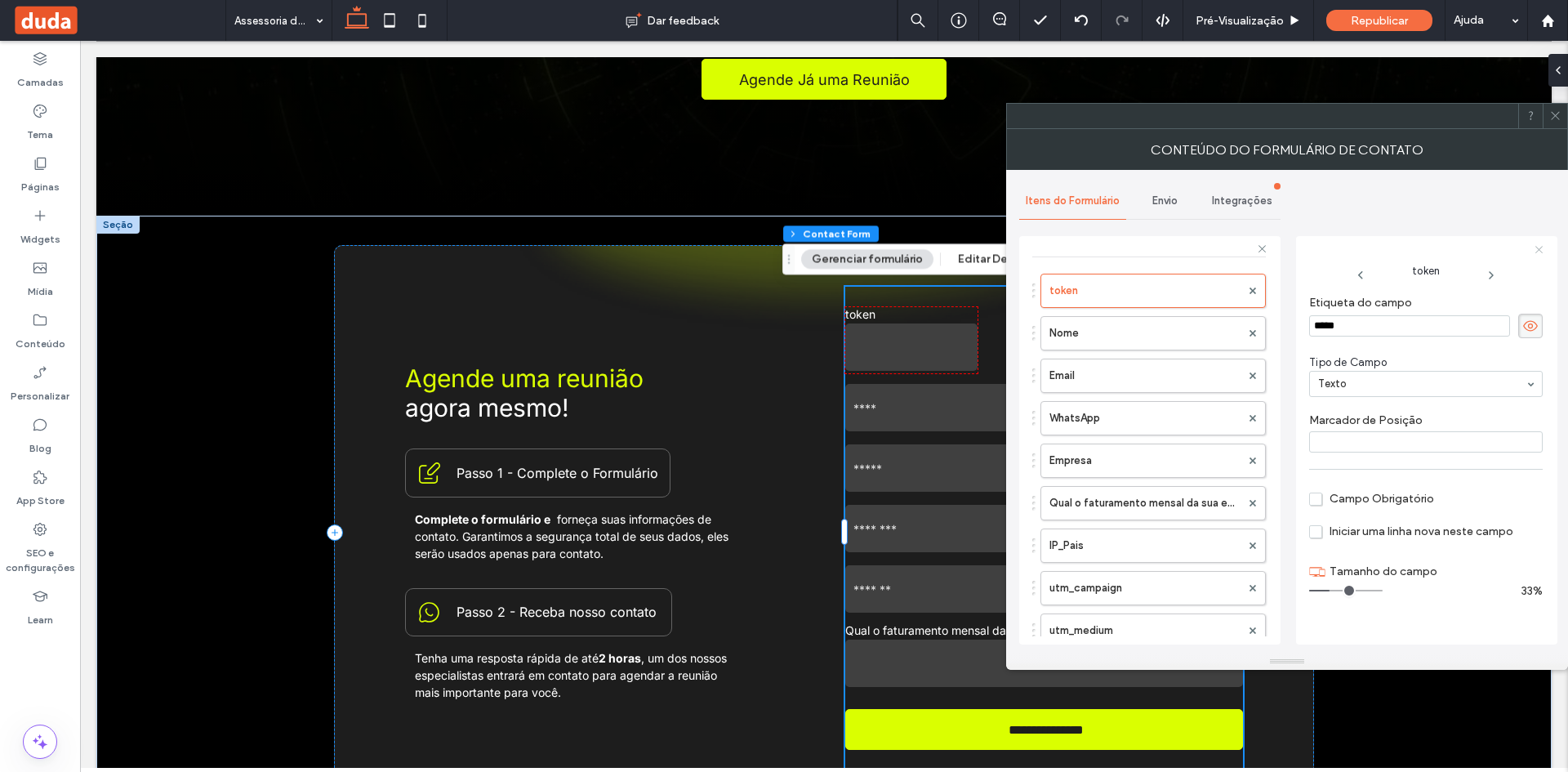 click 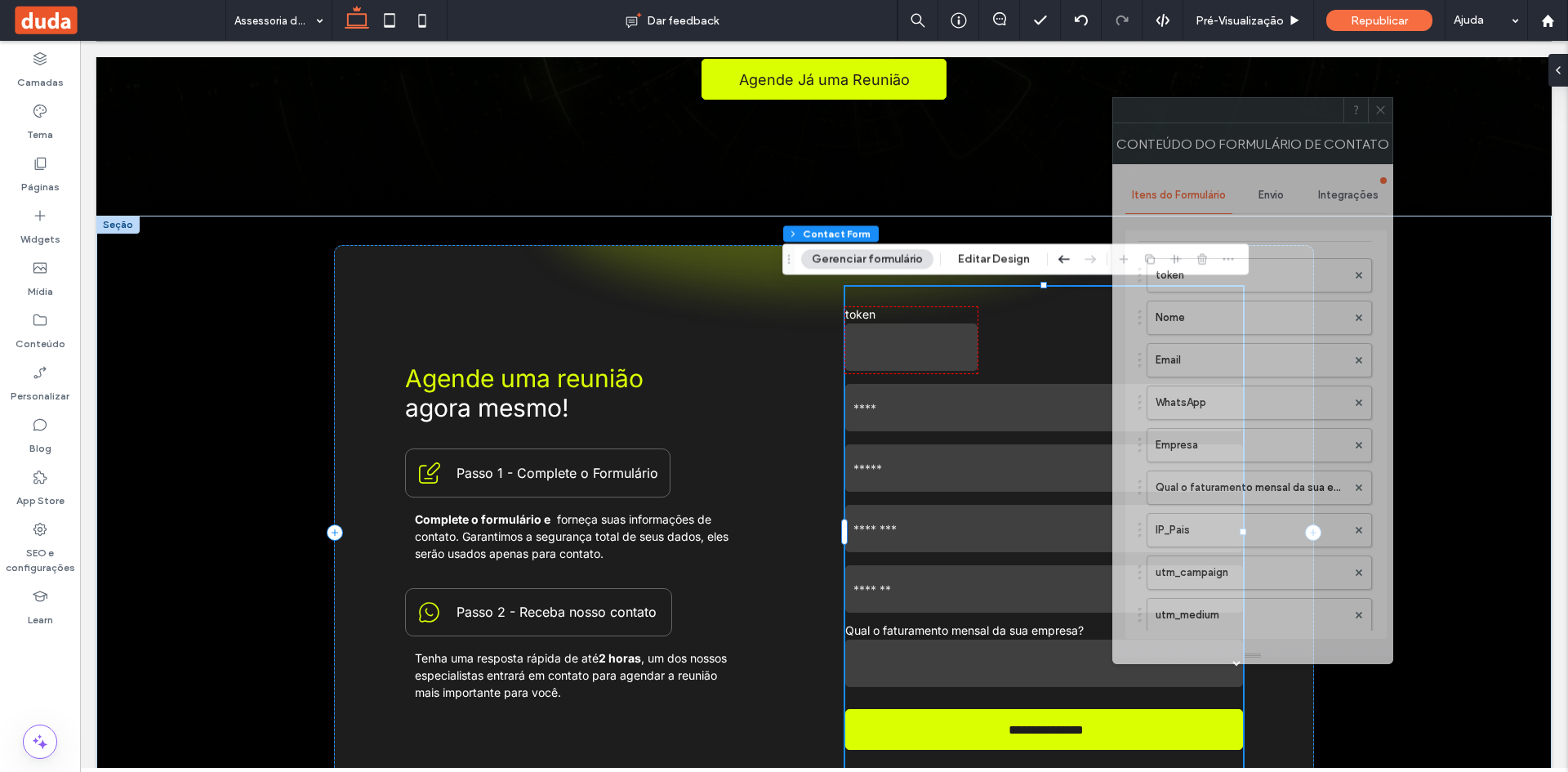 drag, startPoint x: 1186, startPoint y: 127, endPoint x: 1292, endPoint y: 121, distance: 106.16968 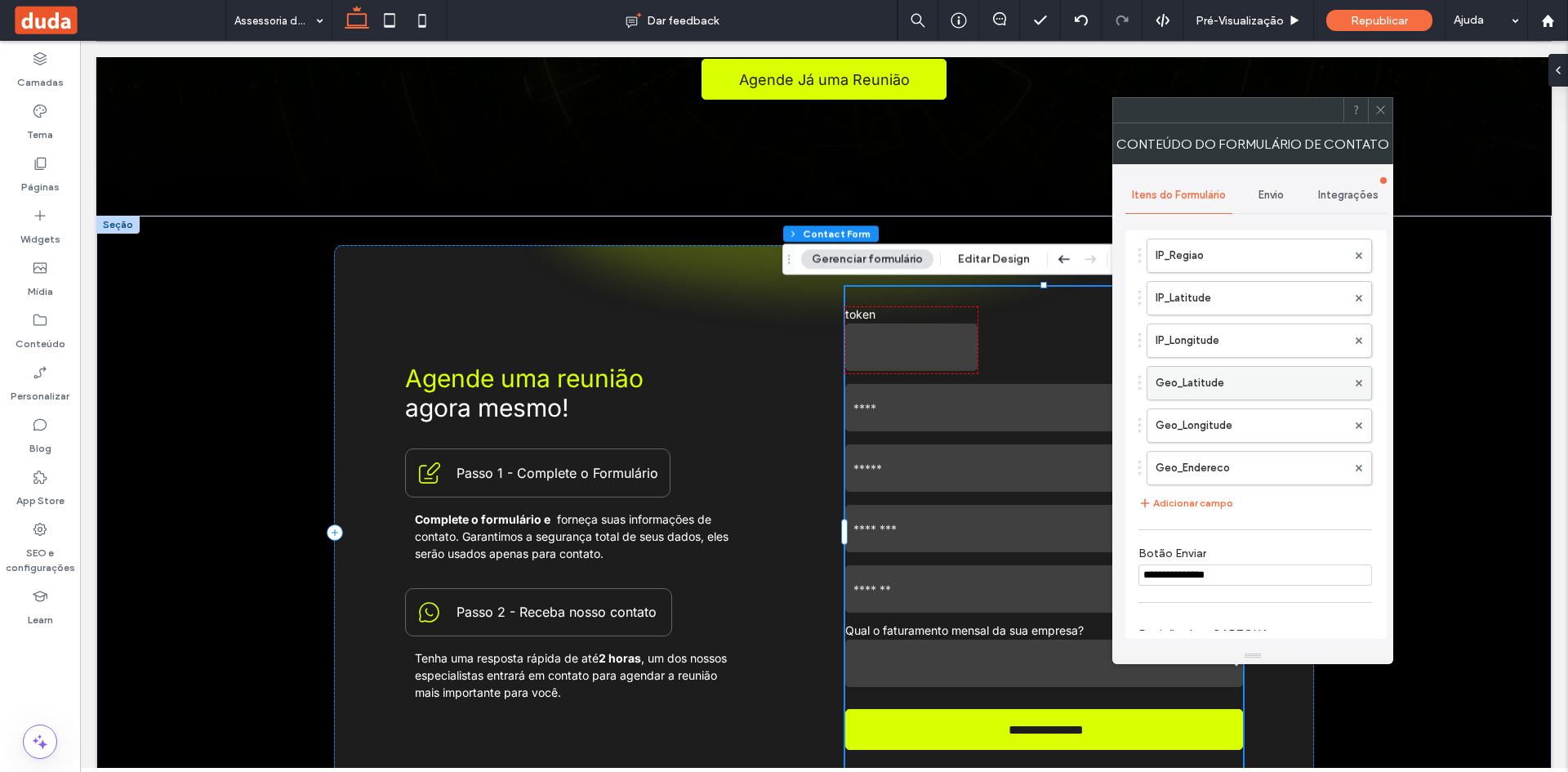 scroll, scrollTop: 911, scrollLeft: 0, axis: vertical 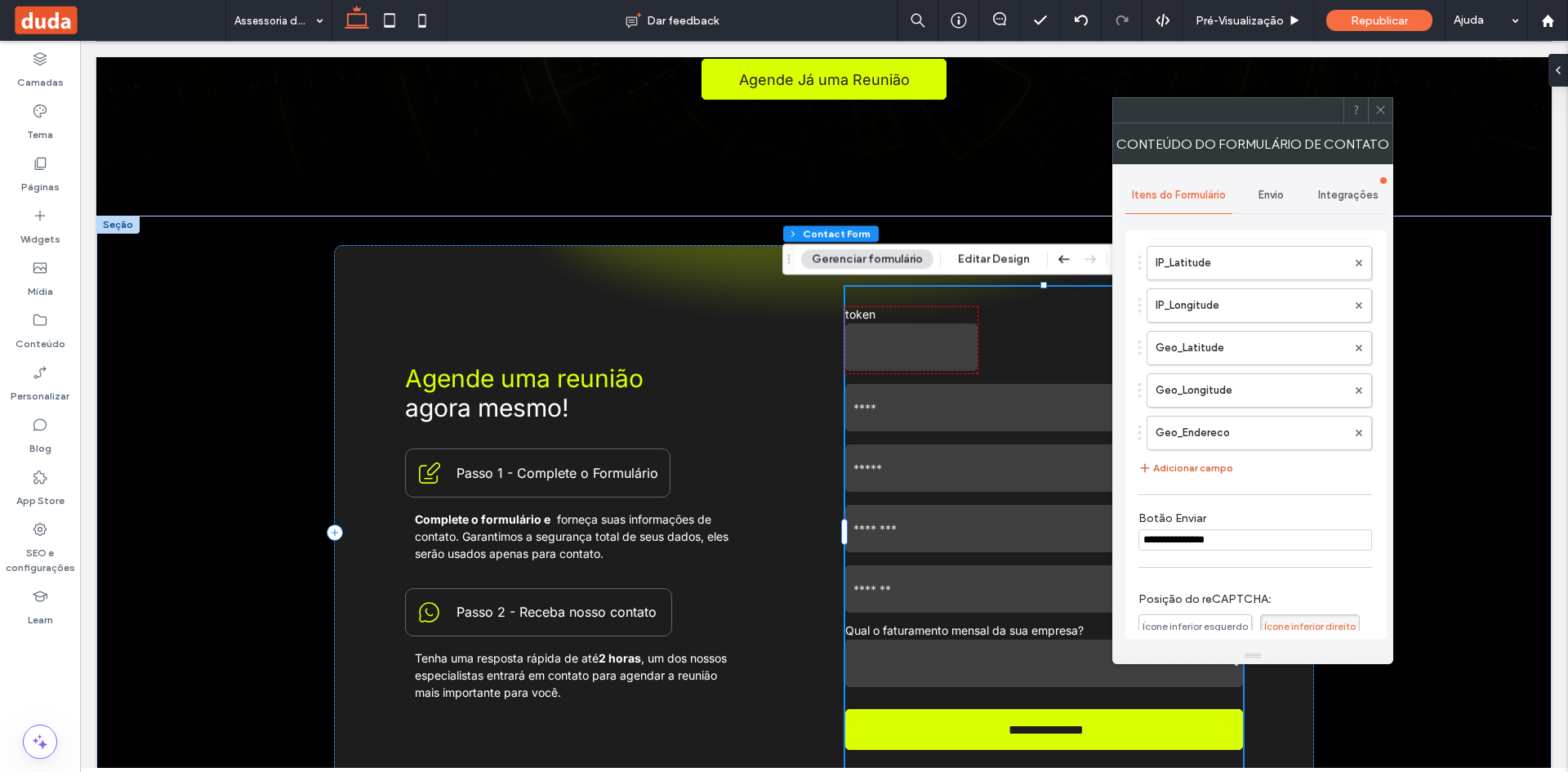 click on "Adicionar campo" at bounding box center [1186, 468] 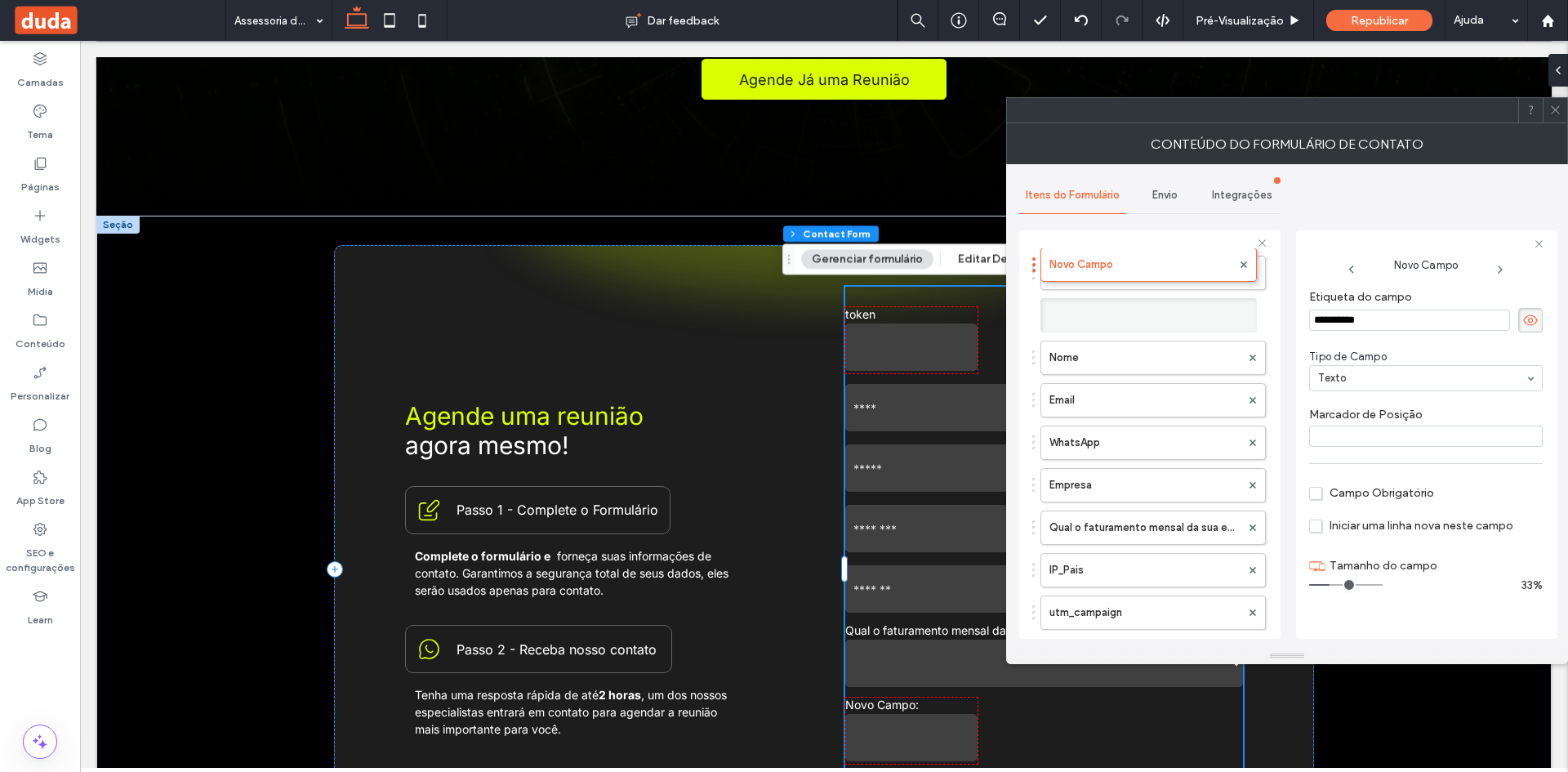 scroll, scrollTop: 19, scrollLeft: 0, axis: vertical 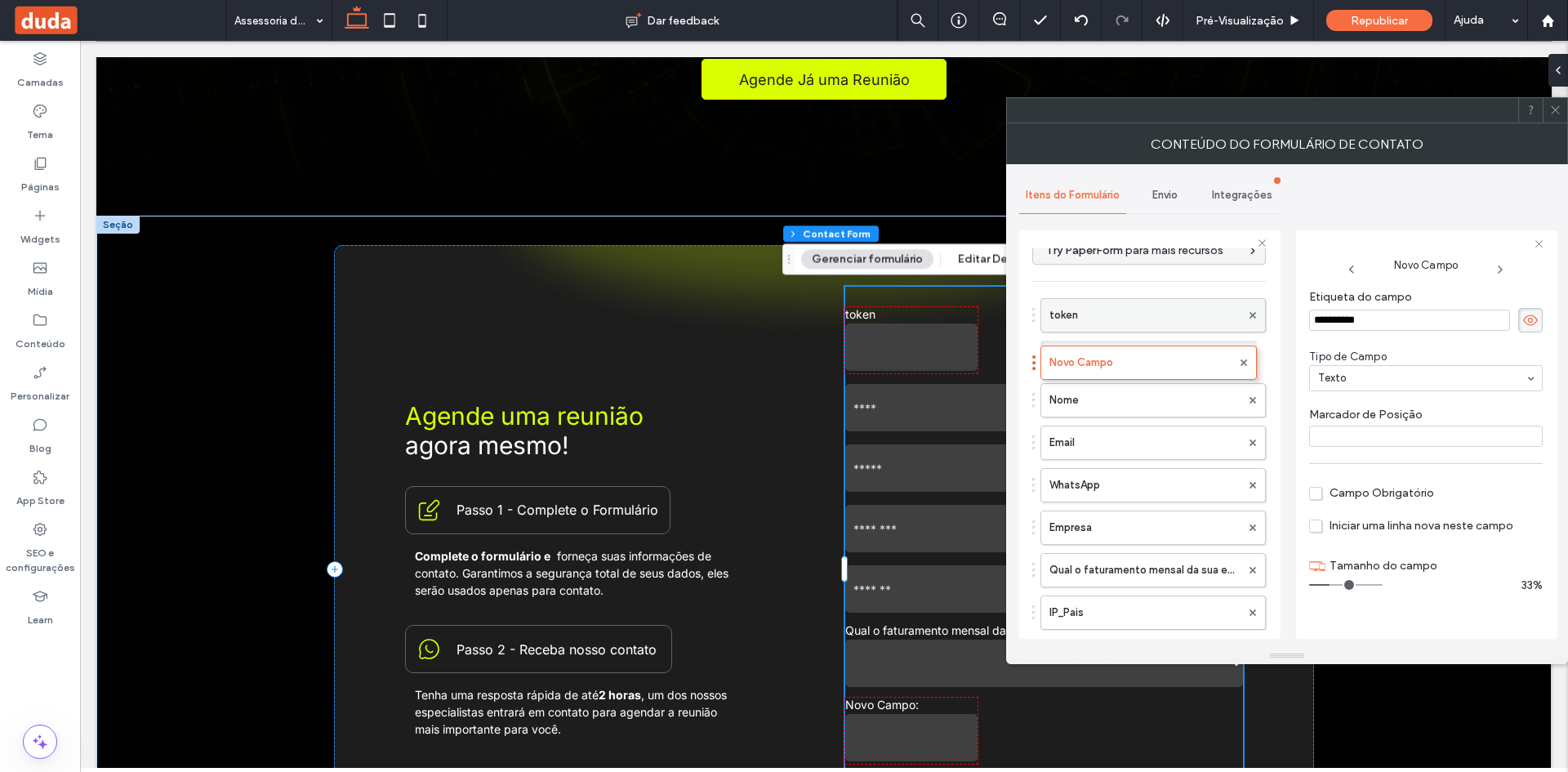 drag, startPoint x: 1126, startPoint y: 483, endPoint x: 1093, endPoint y: 307, distance: 179.06703 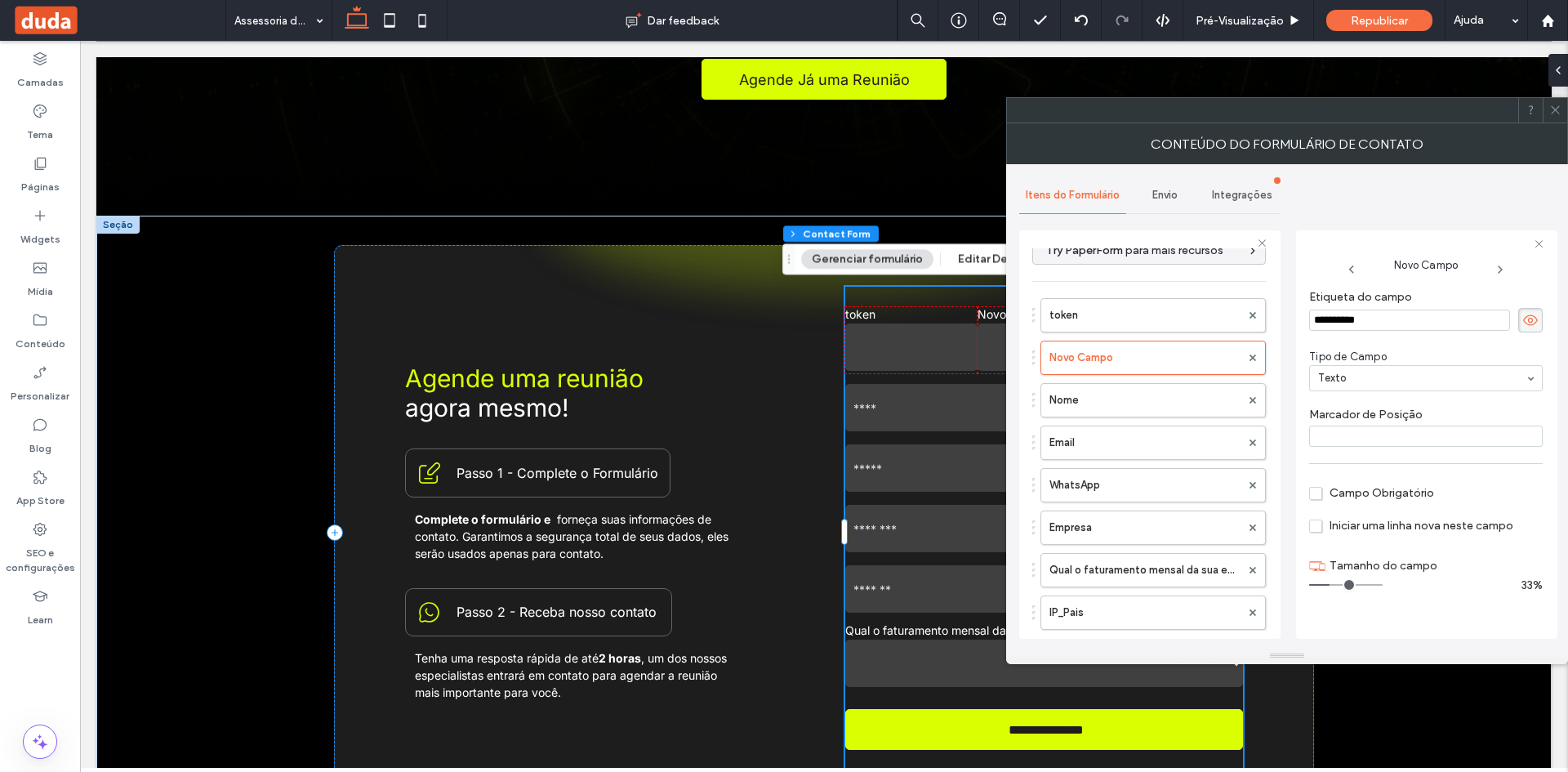drag, startPoint x: 1446, startPoint y: 324, endPoint x: 1273, endPoint y: 326, distance: 173.01156 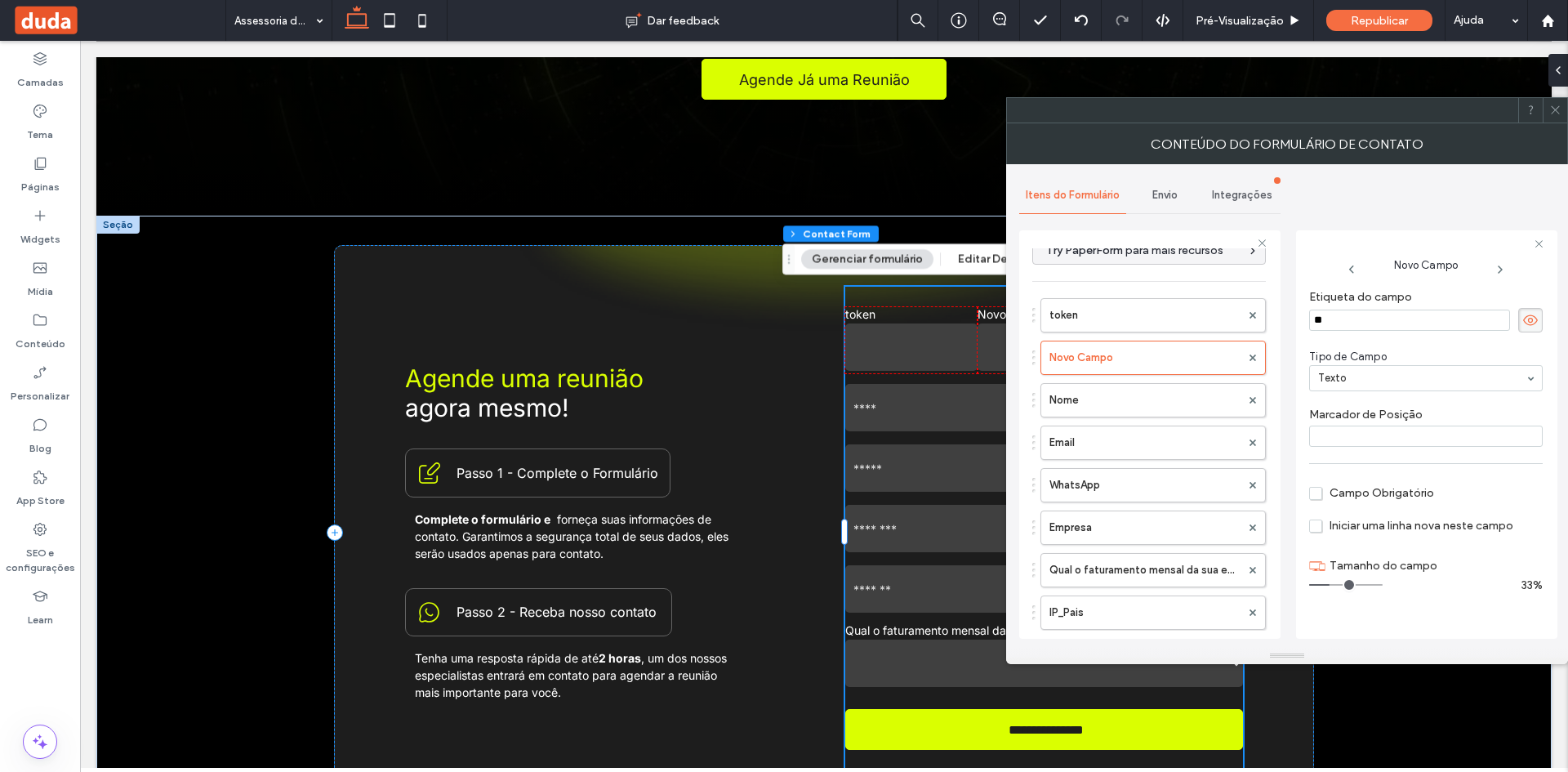 type on "*" 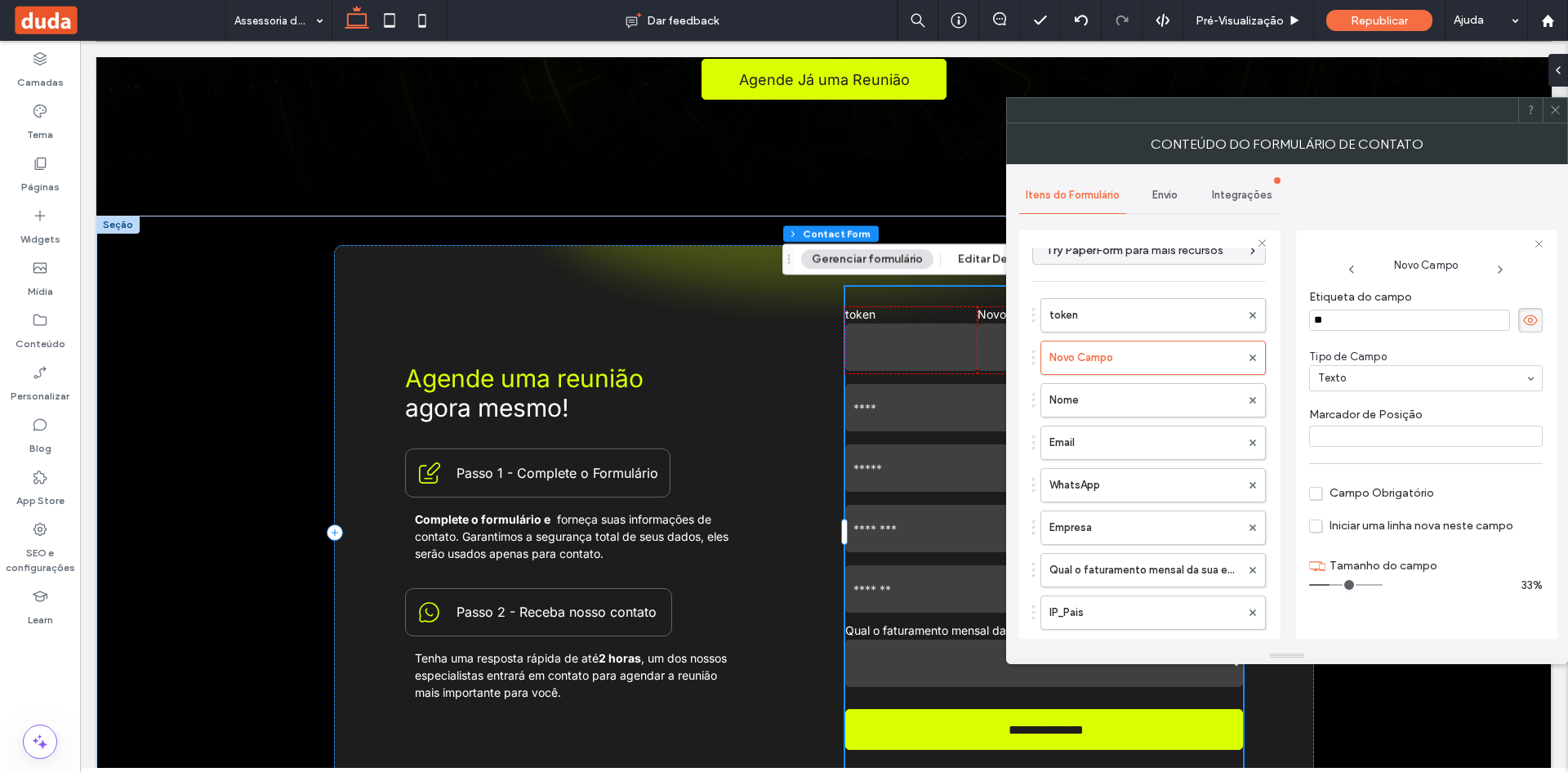 type on "***" 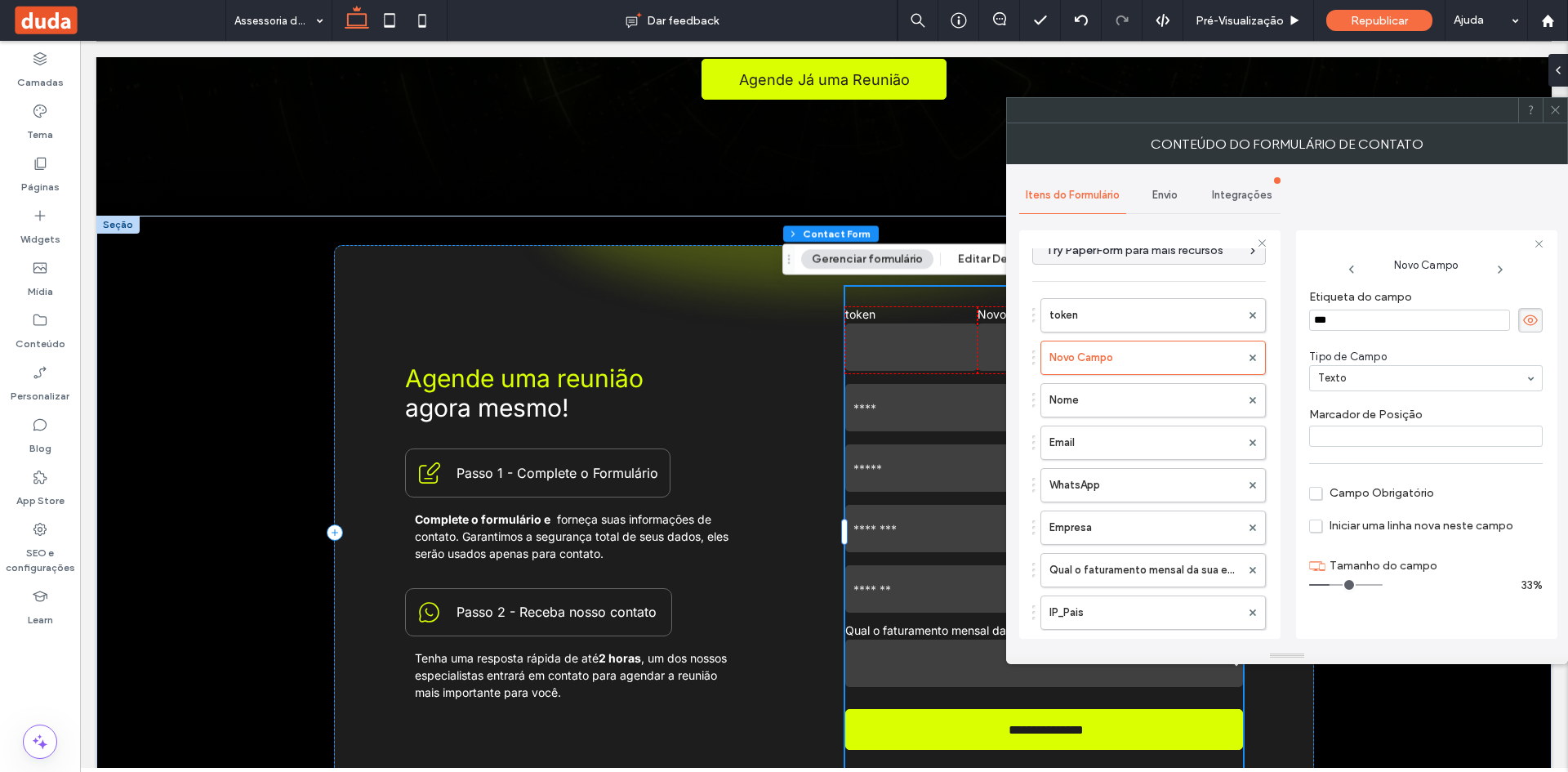 click on "Tipo de Campo Texto" at bounding box center (1426, 370) 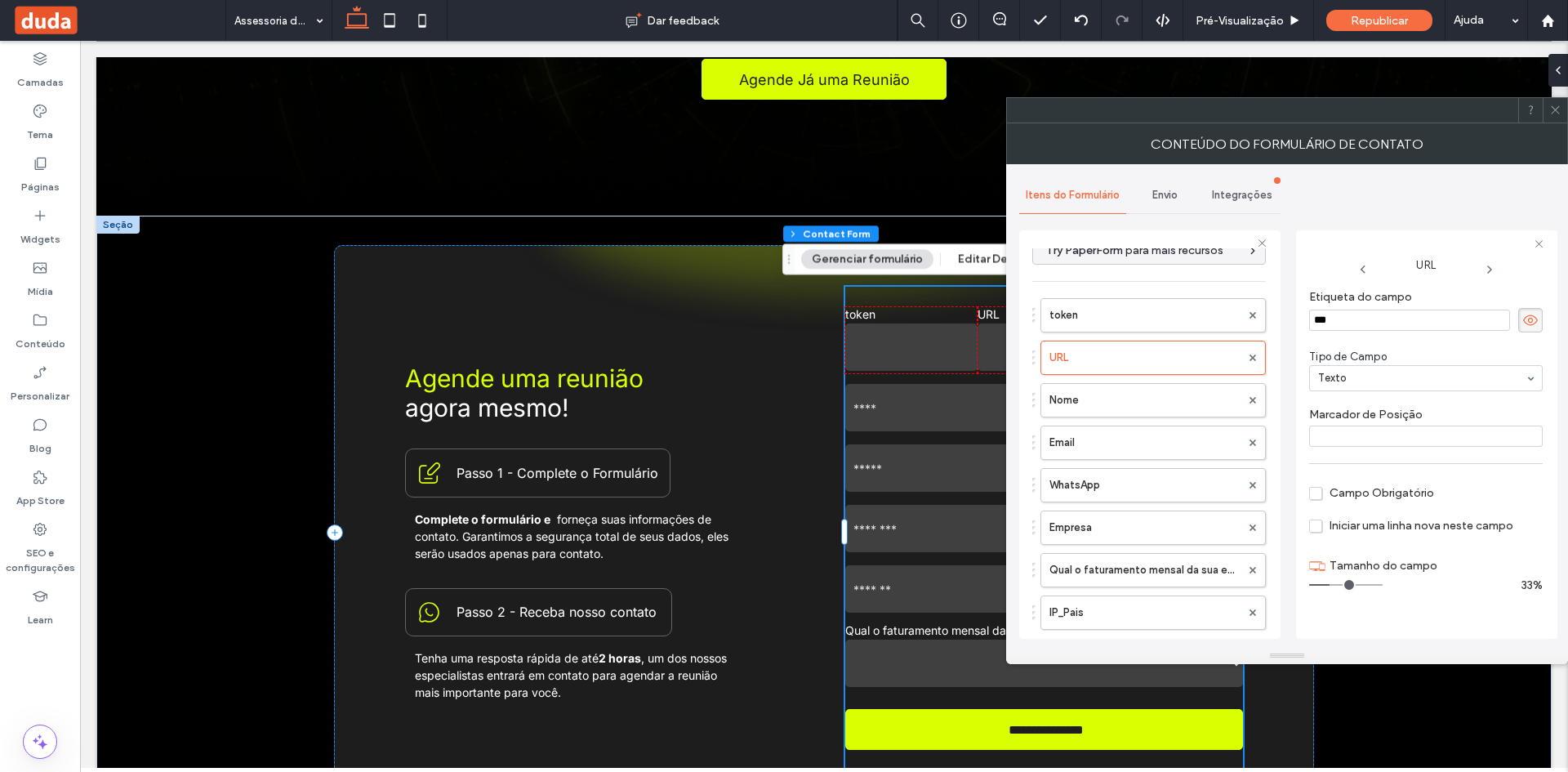 click 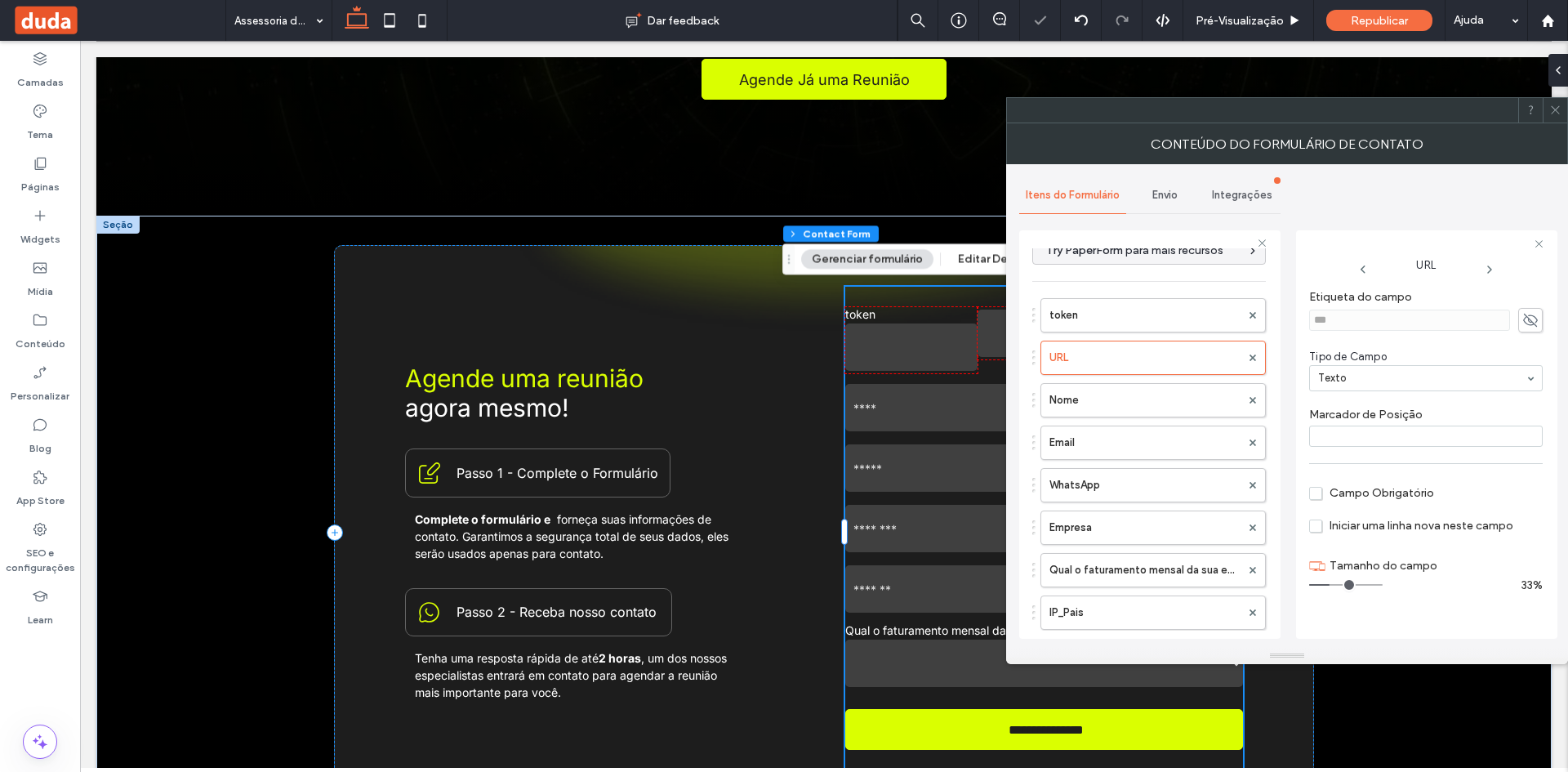 click 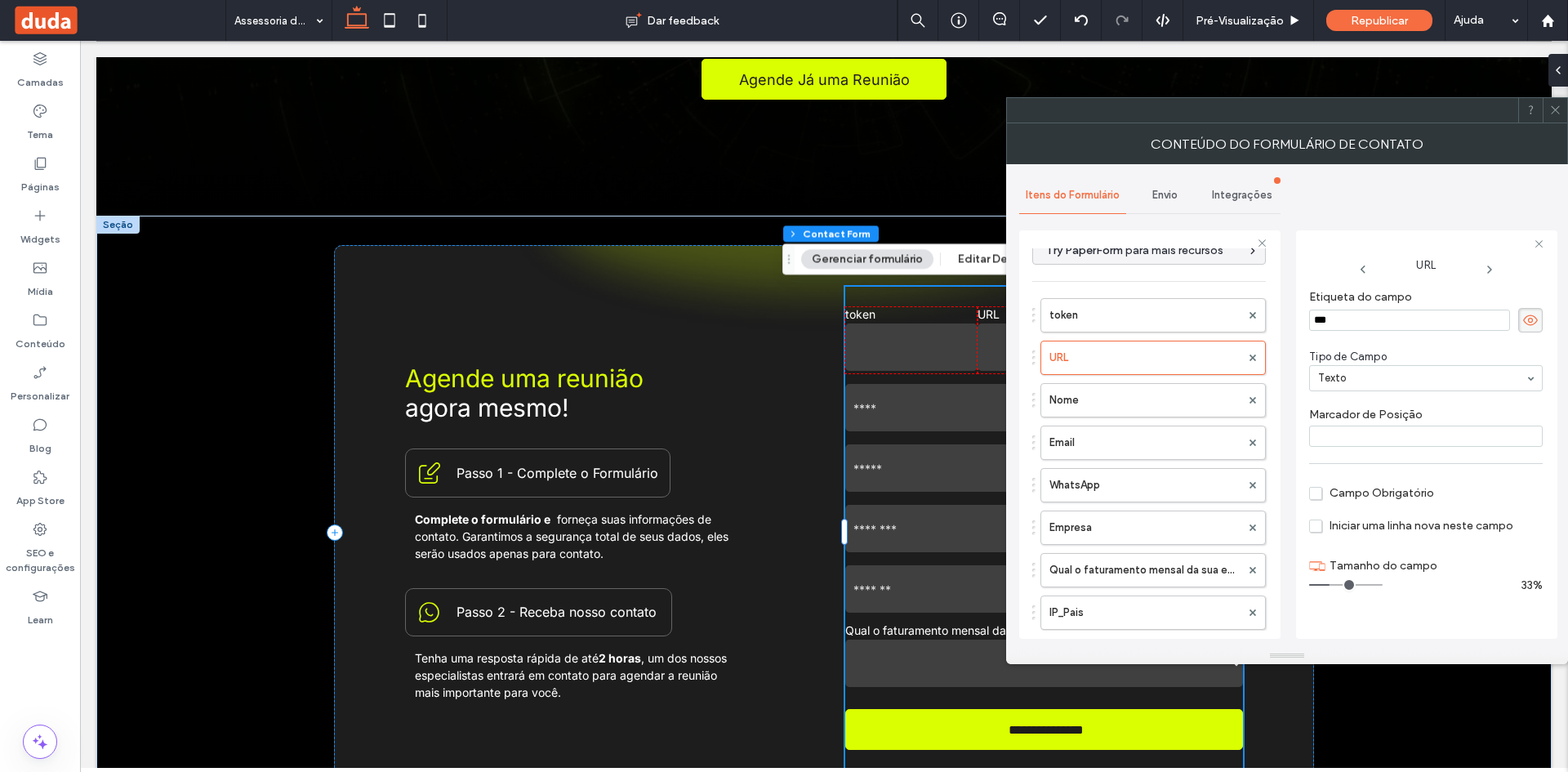 click 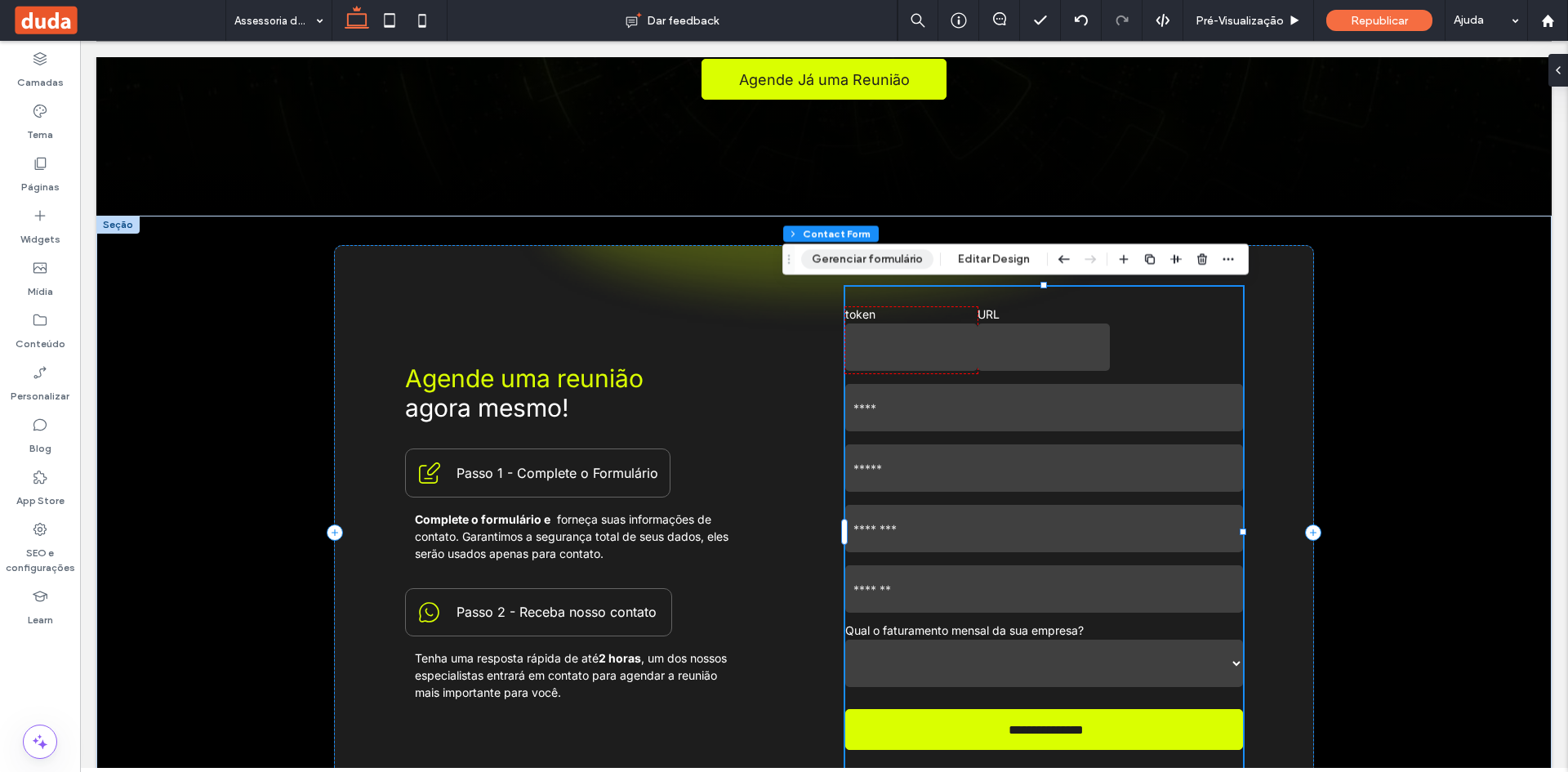 click on "Gerenciar formulário" at bounding box center (867, 259) 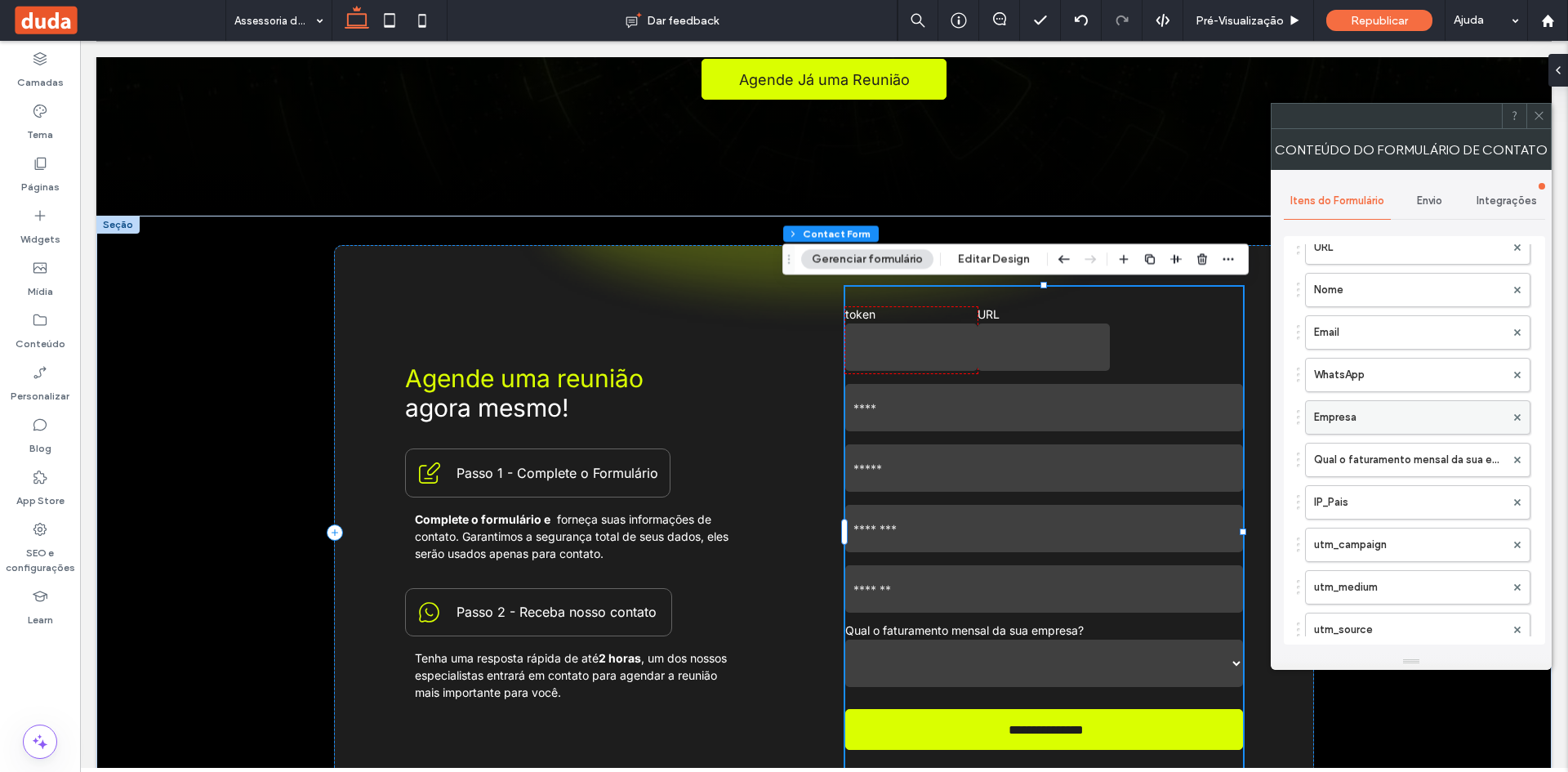 scroll, scrollTop: 163, scrollLeft: 0, axis: vertical 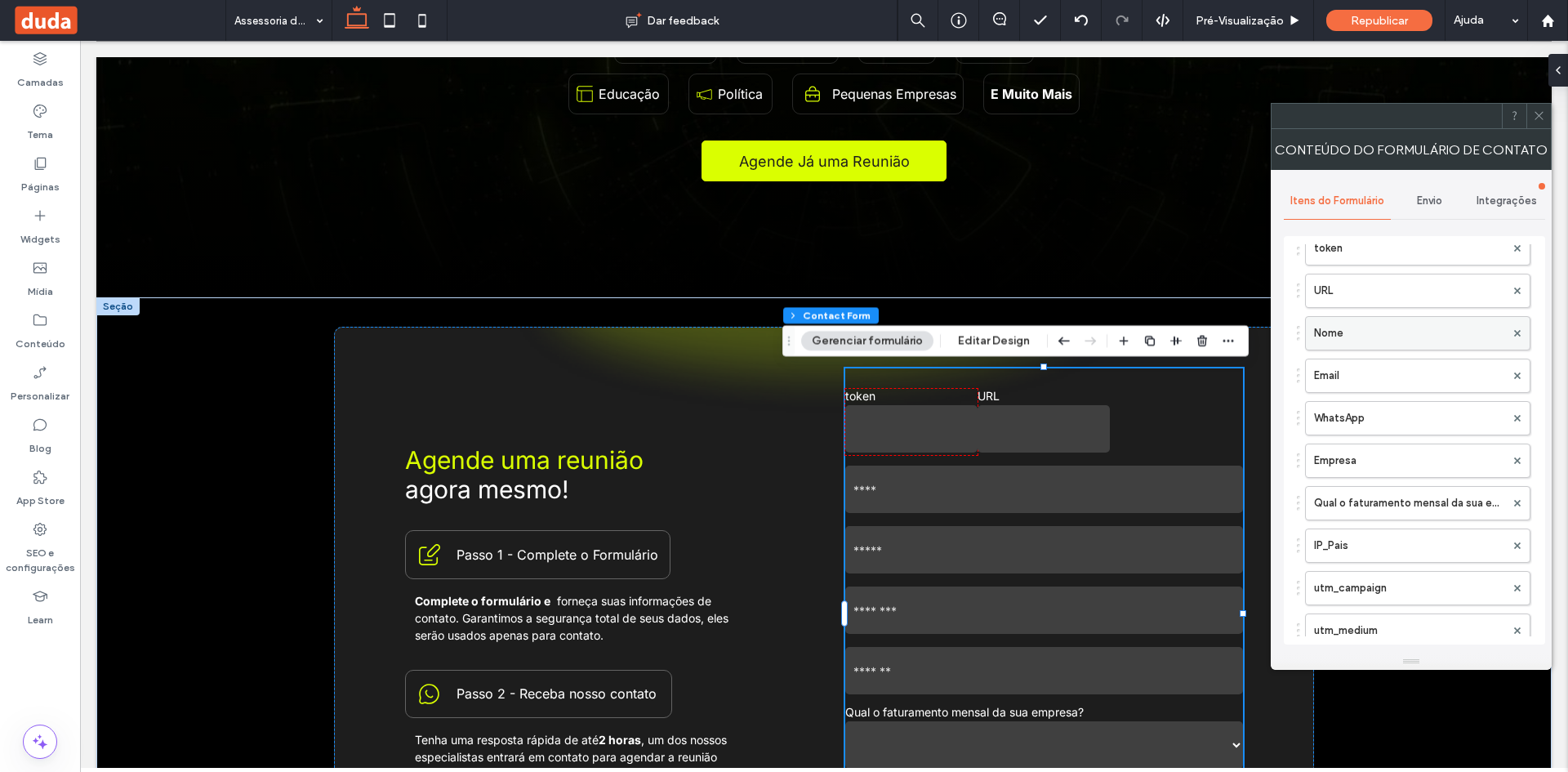 click on "Nome" at bounding box center [1410, 333] 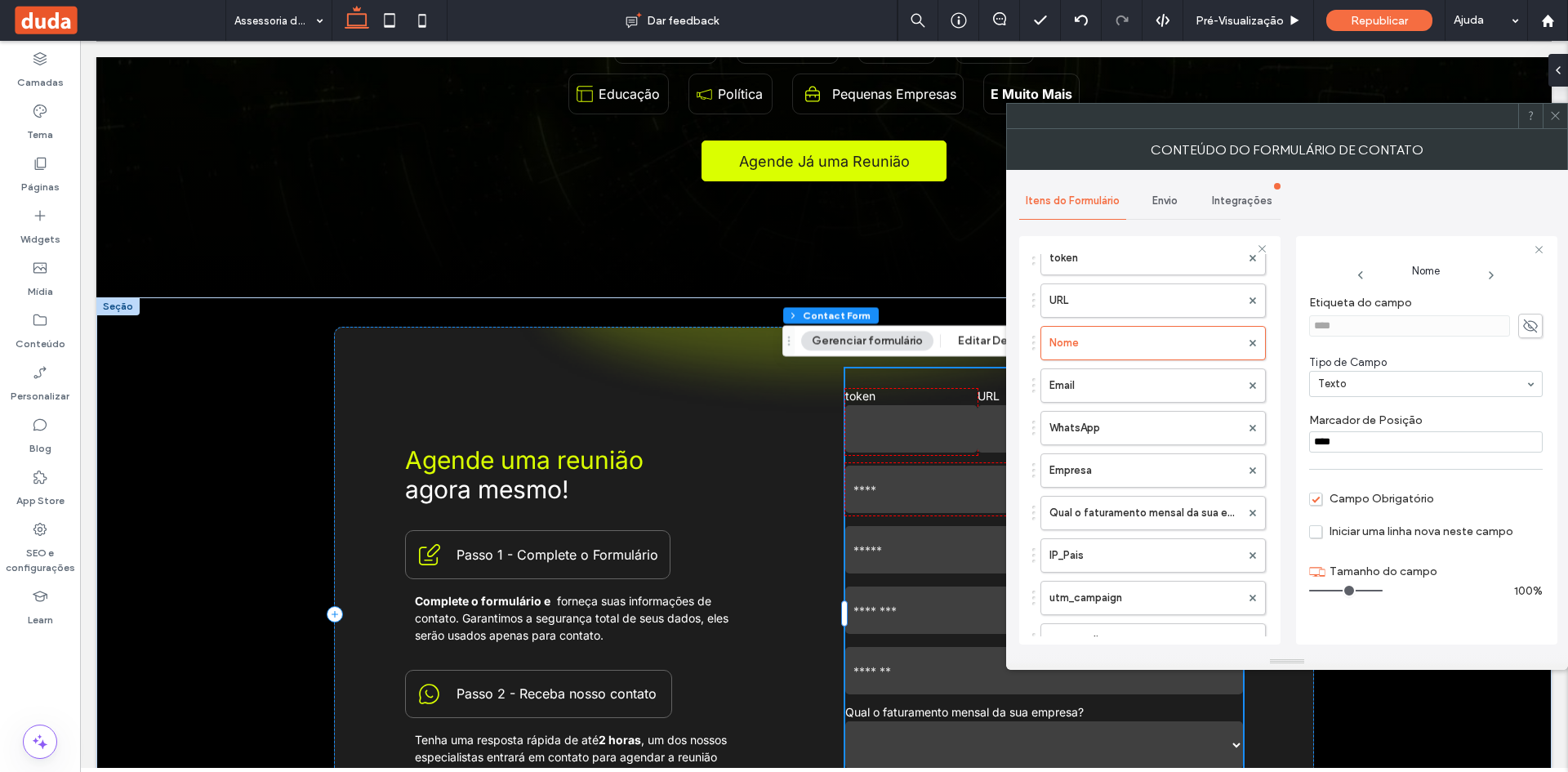 drag, startPoint x: 1506, startPoint y: 194, endPoint x: 1404, endPoint y: 194, distance: 102 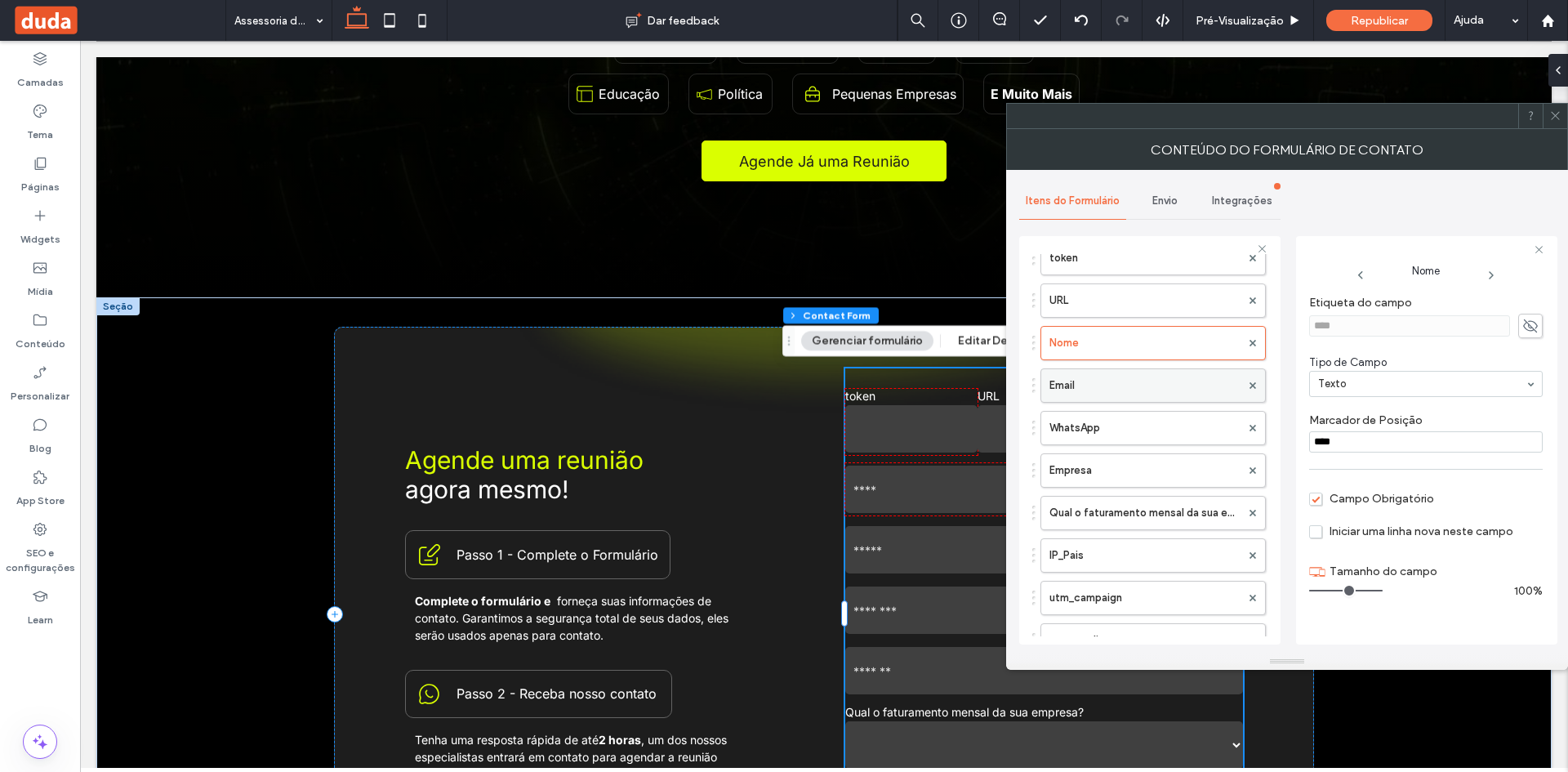 click on "Email" at bounding box center [1145, 386] 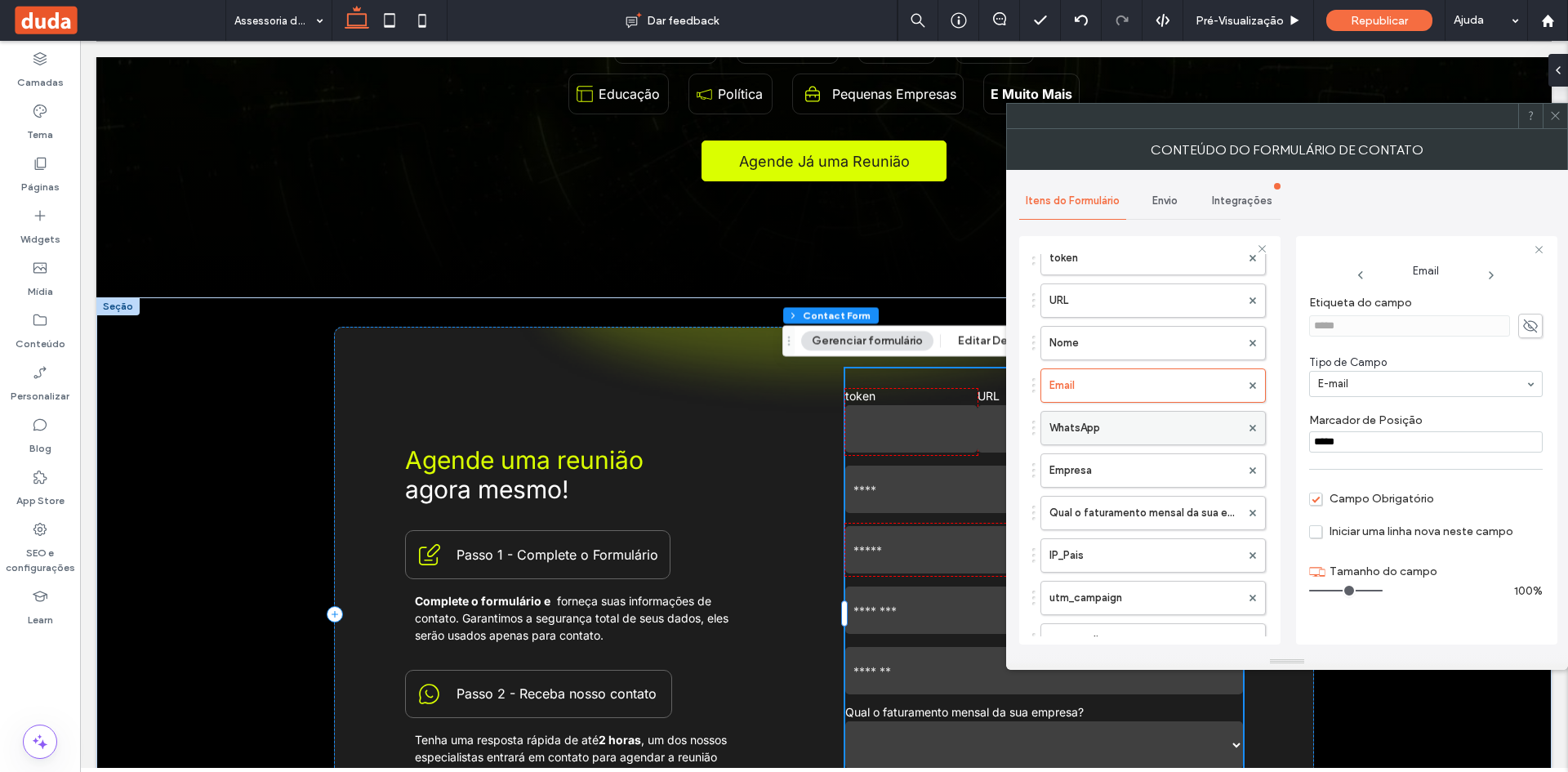 click on "WhatsApp" at bounding box center [1145, 428] 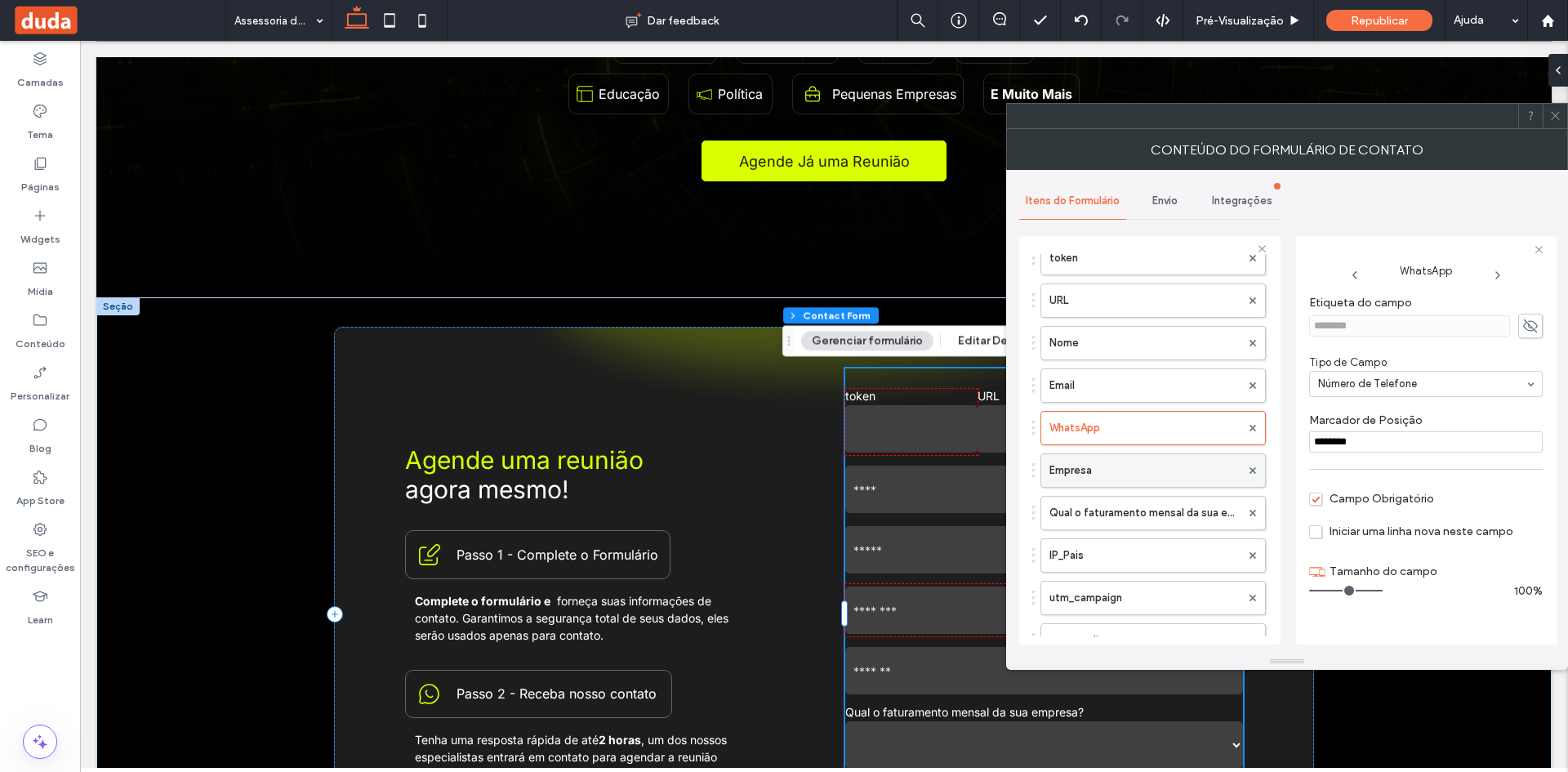 click on "Empresa" at bounding box center (1145, 471) 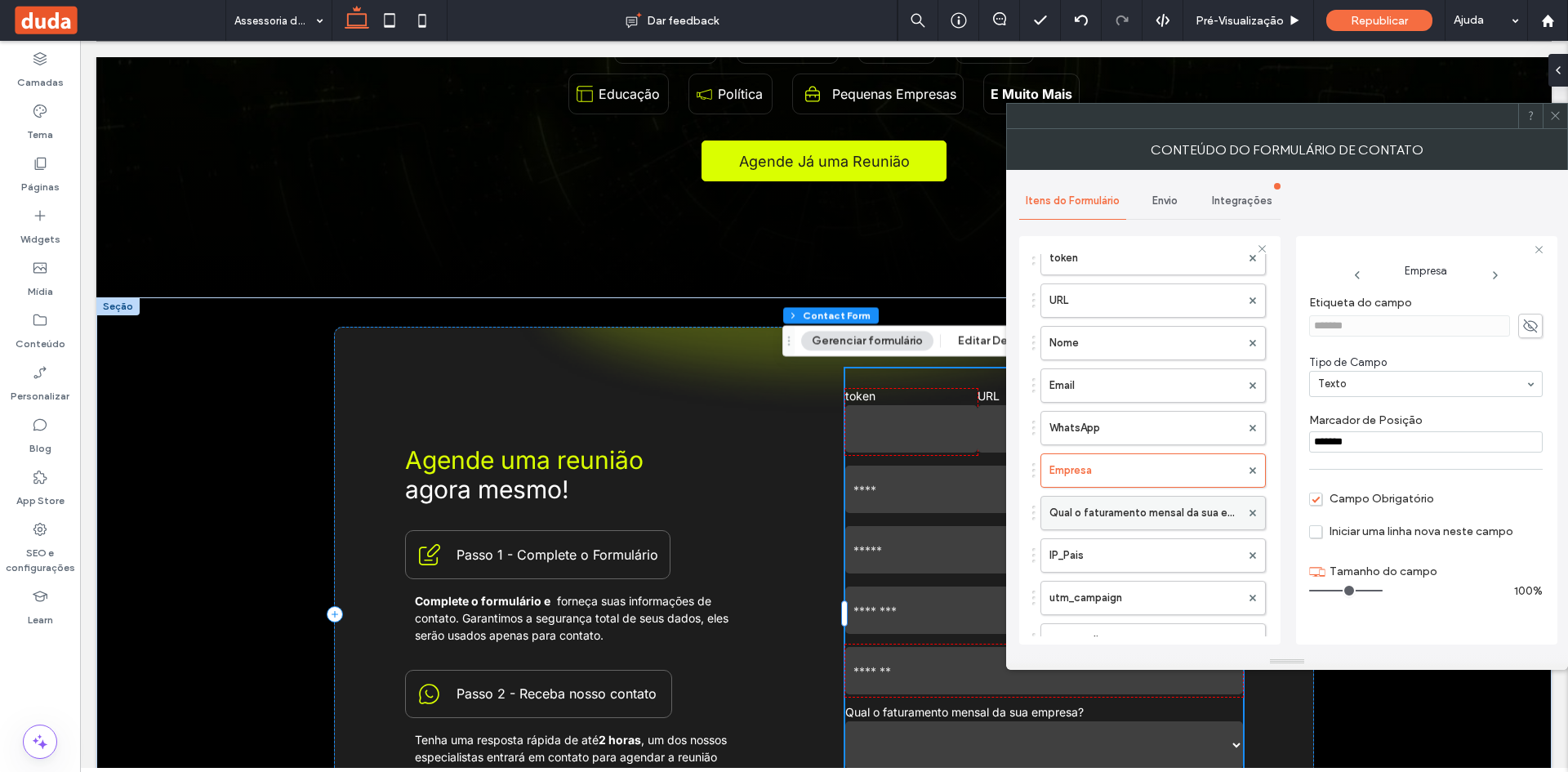 click on "Qual o faturamento mensal da sua empresa?" at bounding box center [1145, 513] 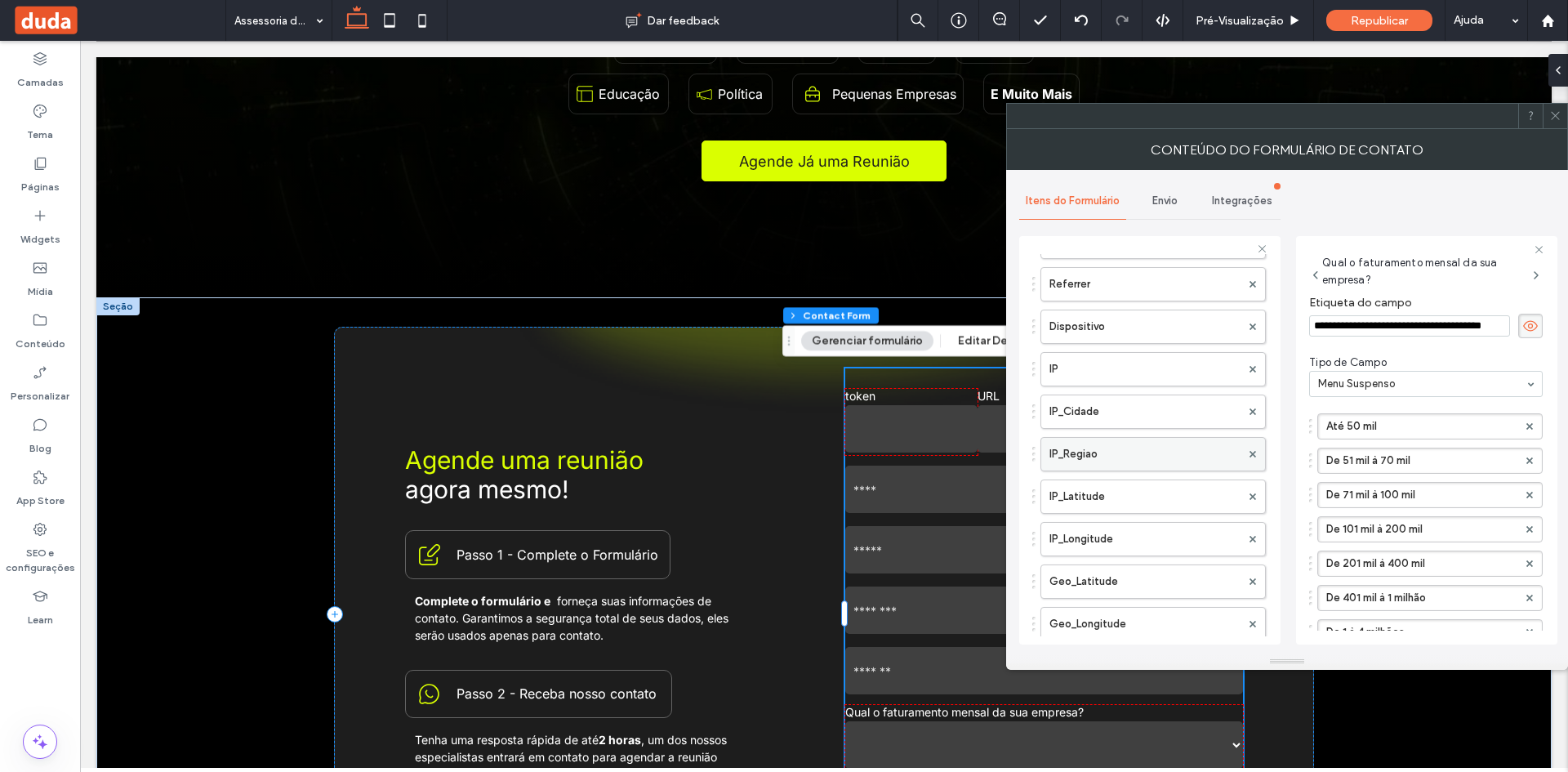 scroll, scrollTop: 817, scrollLeft: 0, axis: vertical 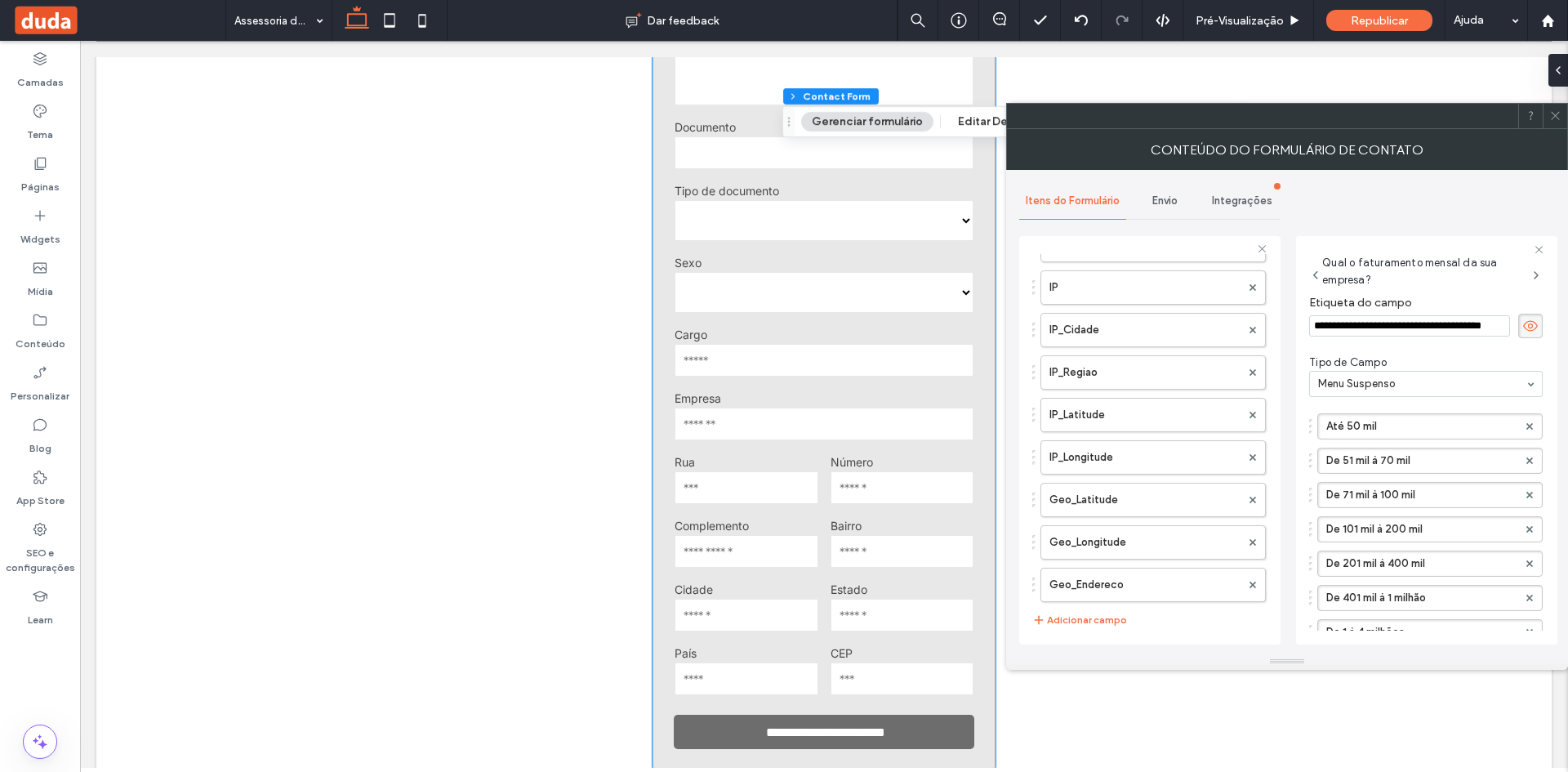 click on "Empresa" at bounding box center (824, 398) 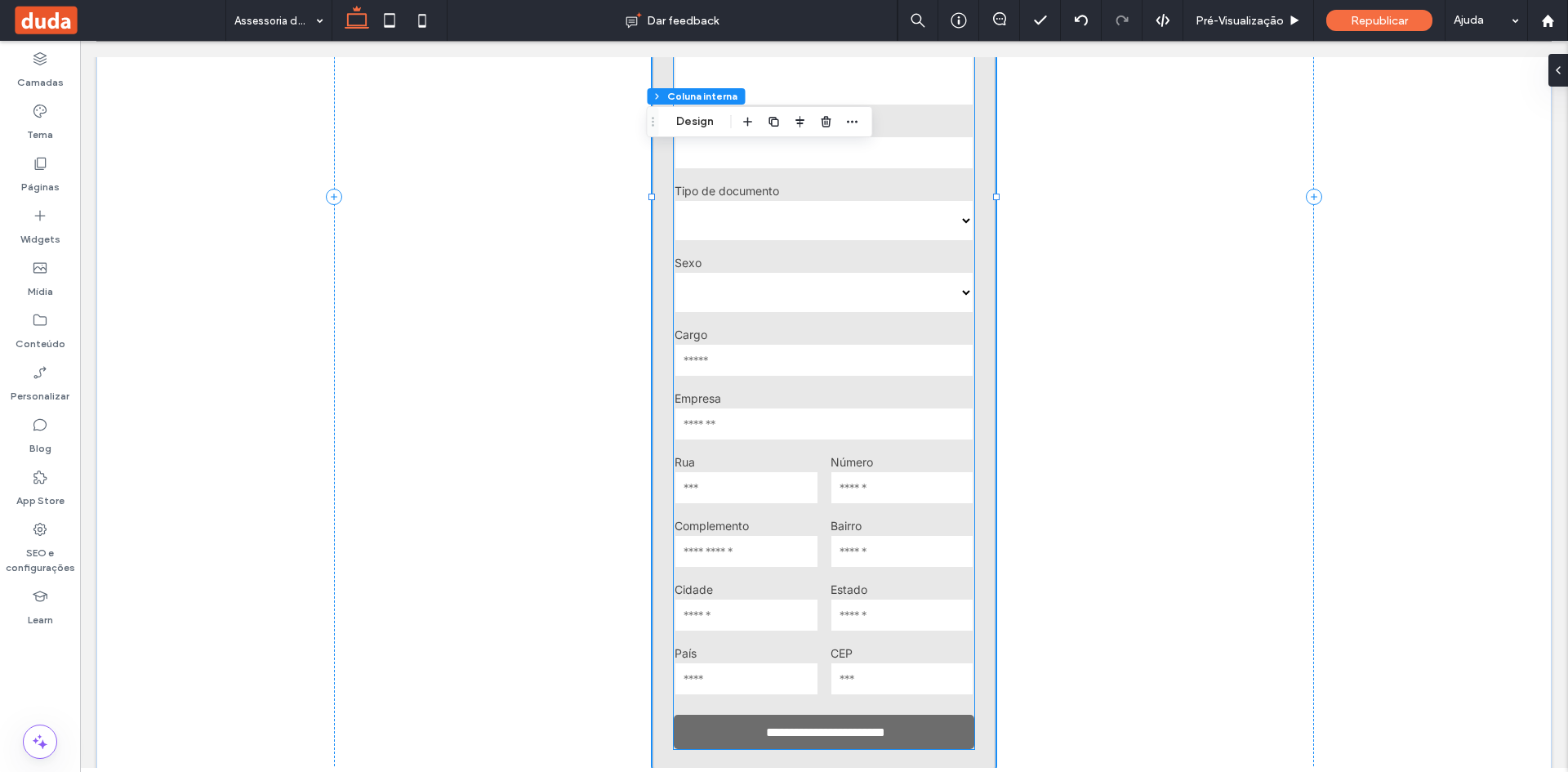 click on "Sexo" at bounding box center (824, 262) 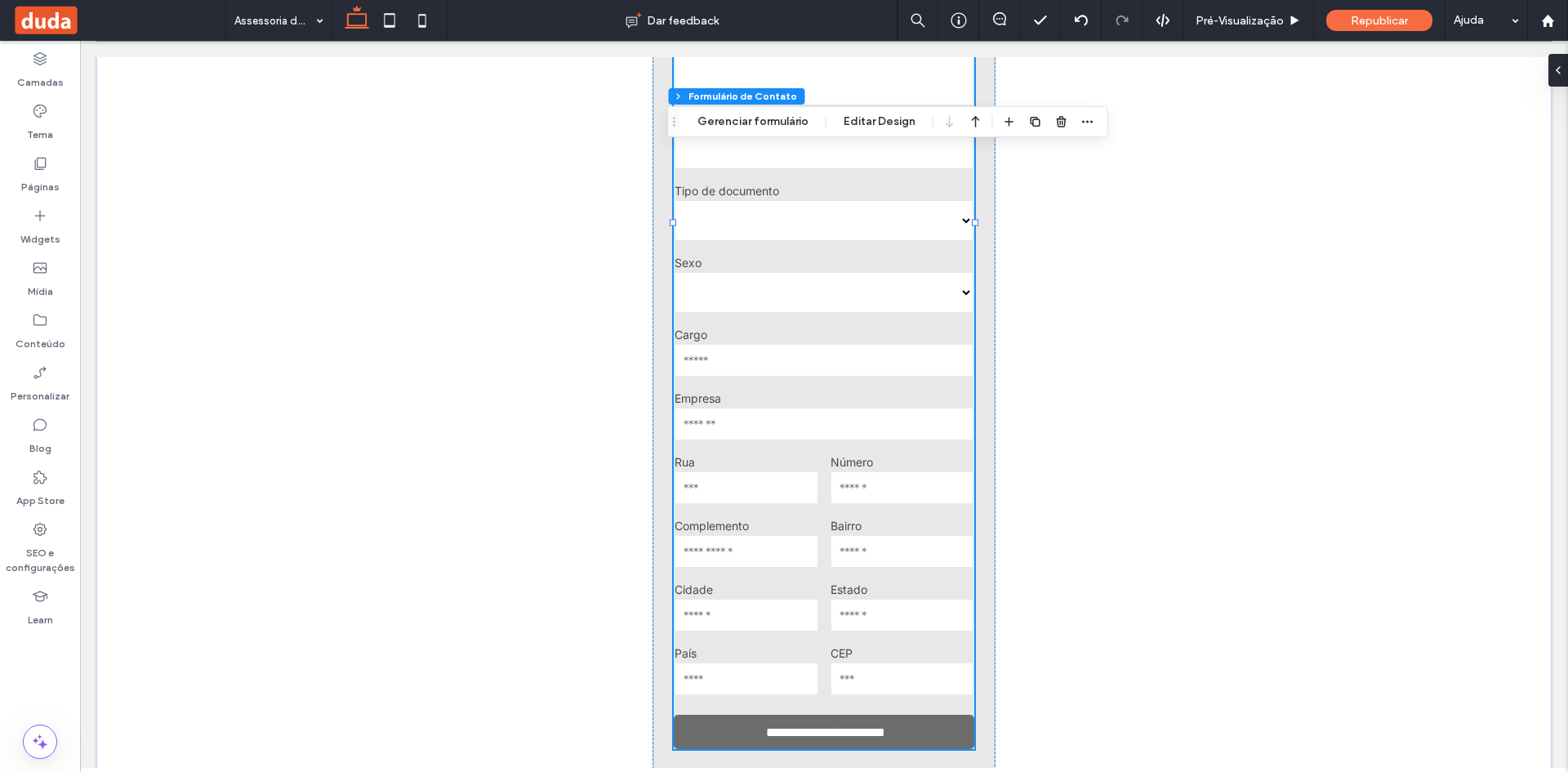 type on "*" 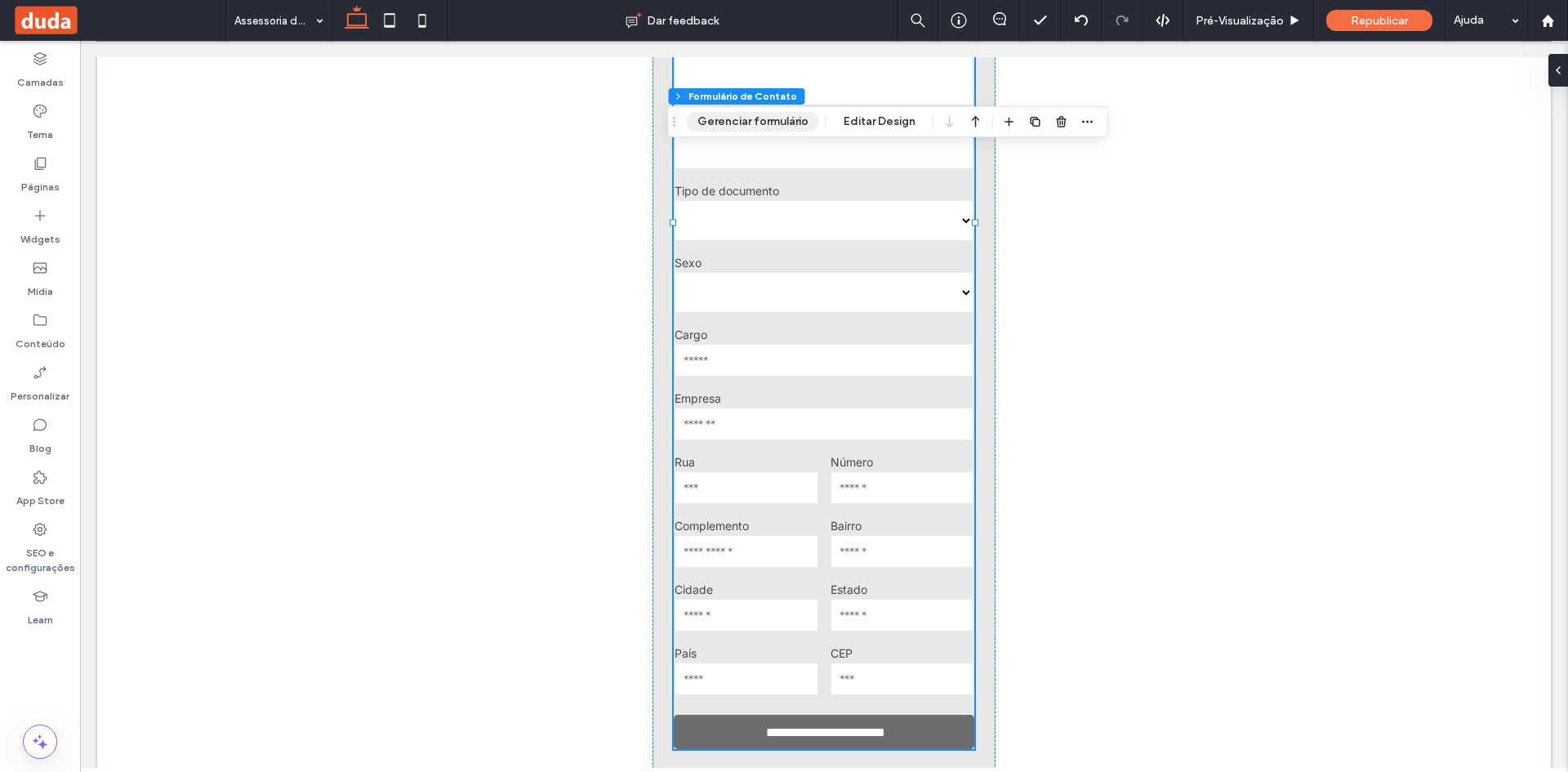 click on "Gerenciar formulário" at bounding box center (753, 122) 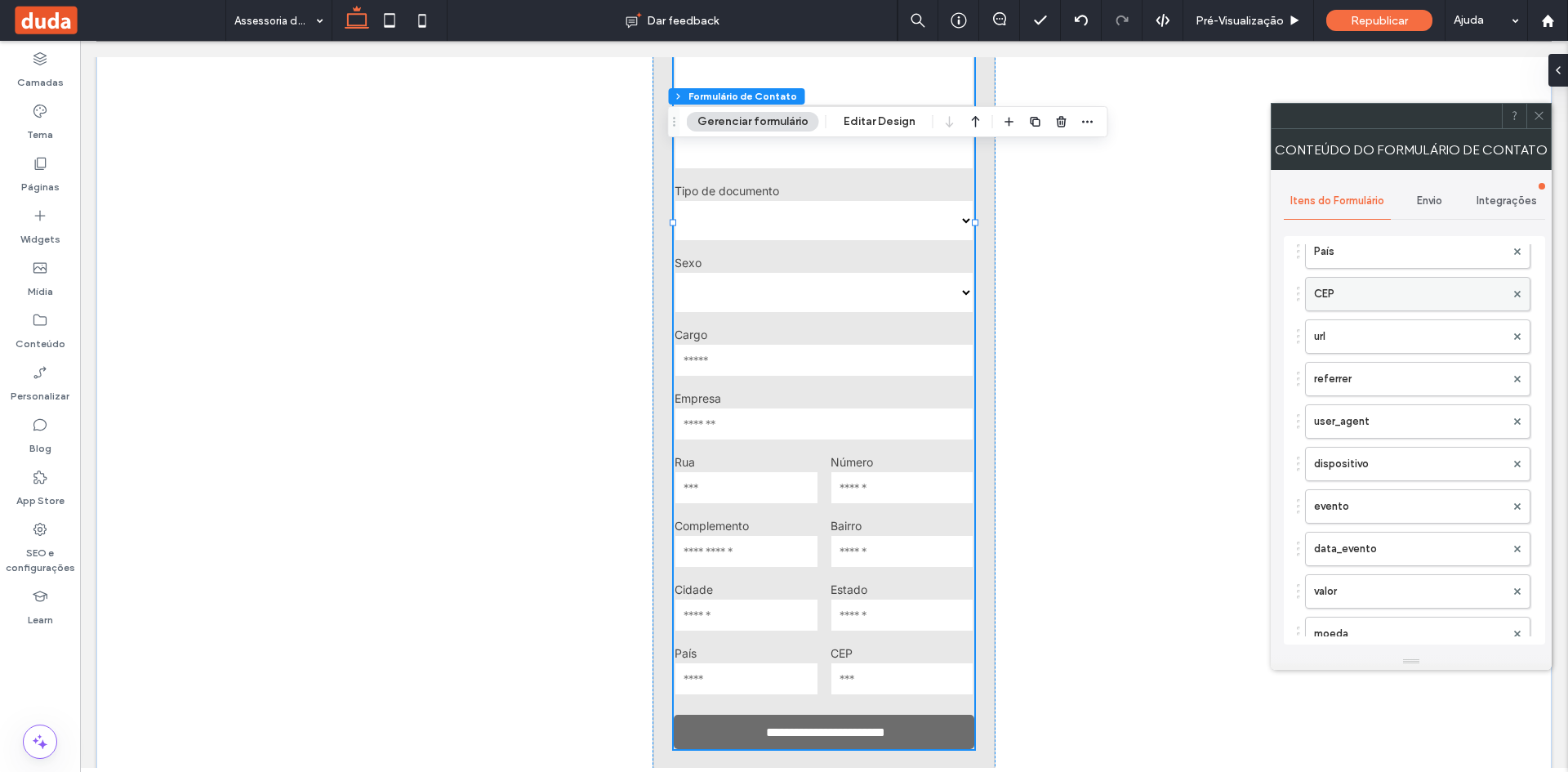 scroll, scrollTop: 817, scrollLeft: 0, axis: vertical 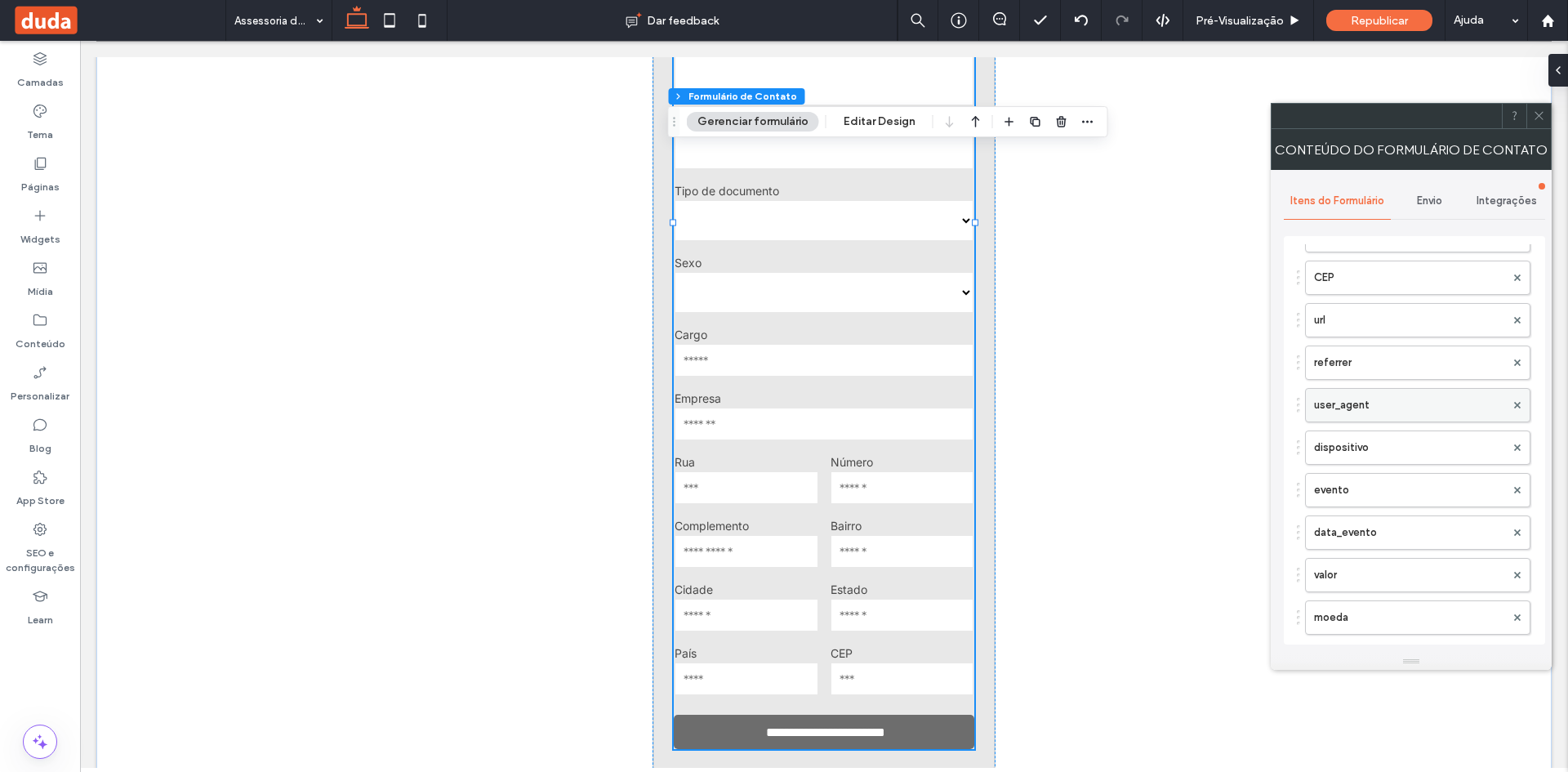 click on "user_agent" at bounding box center [1410, 405] 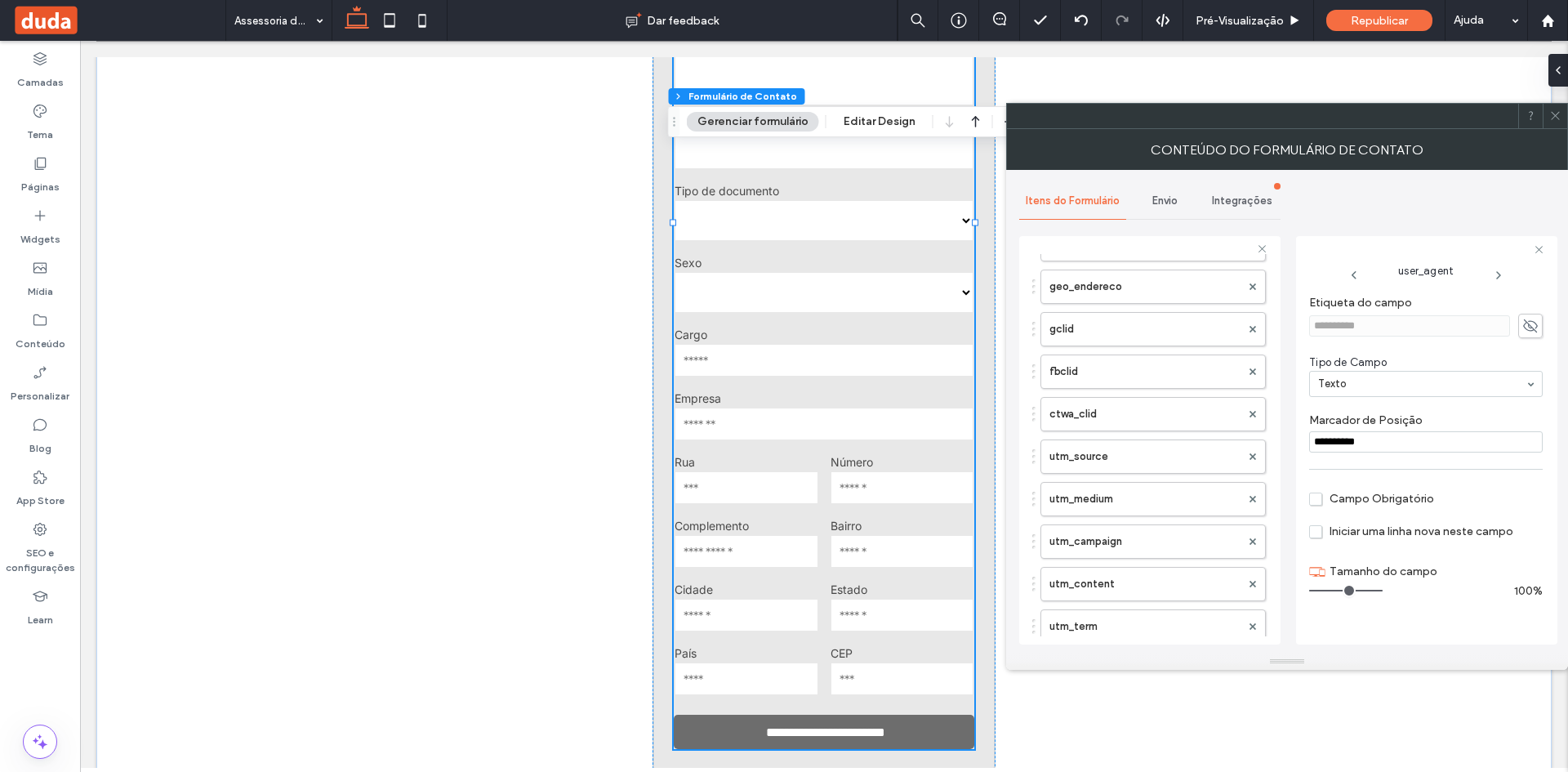 scroll, scrollTop: 1634, scrollLeft: 0, axis: vertical 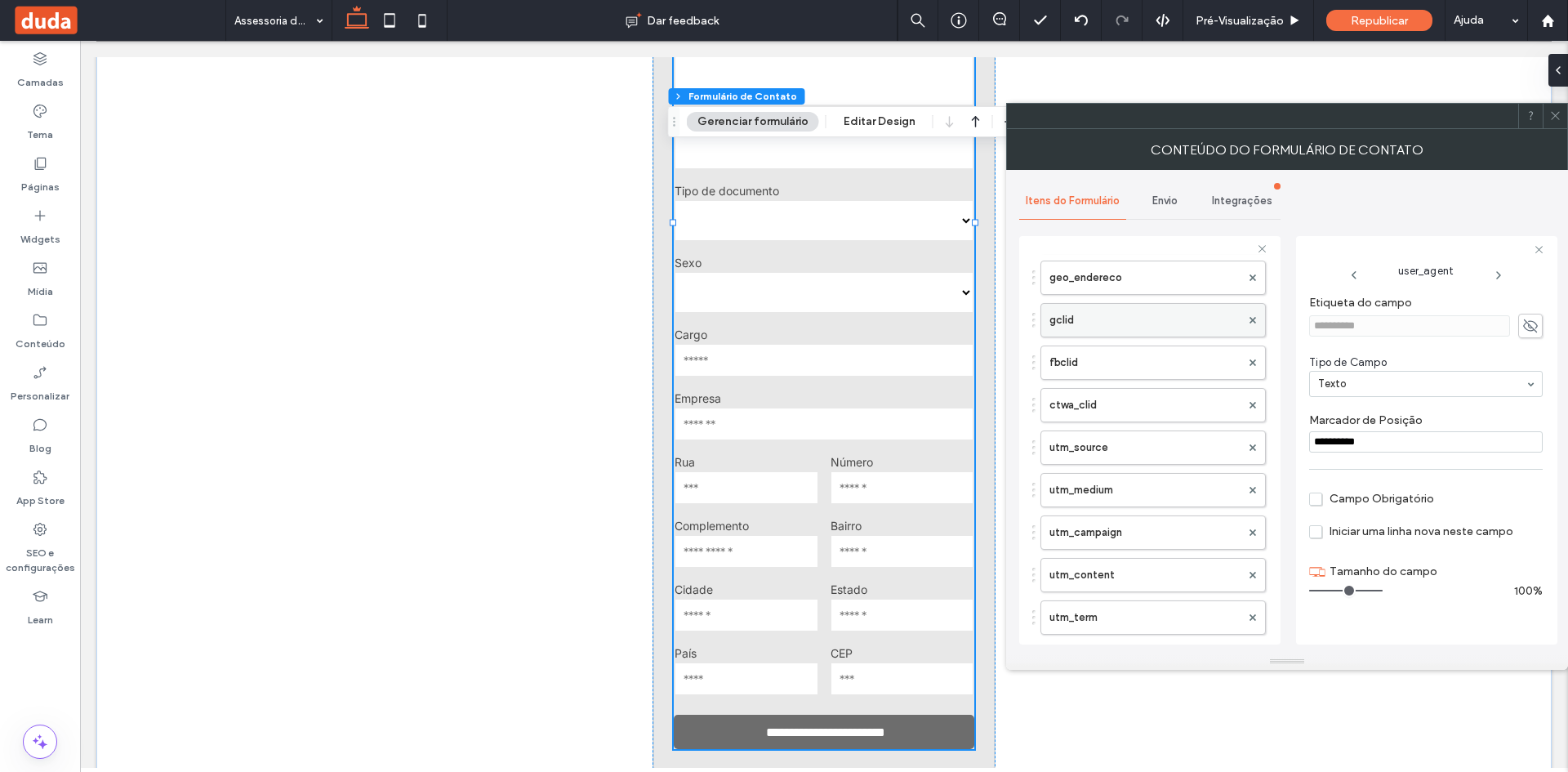 click on "gclid" at bounding box center [1145, 320] 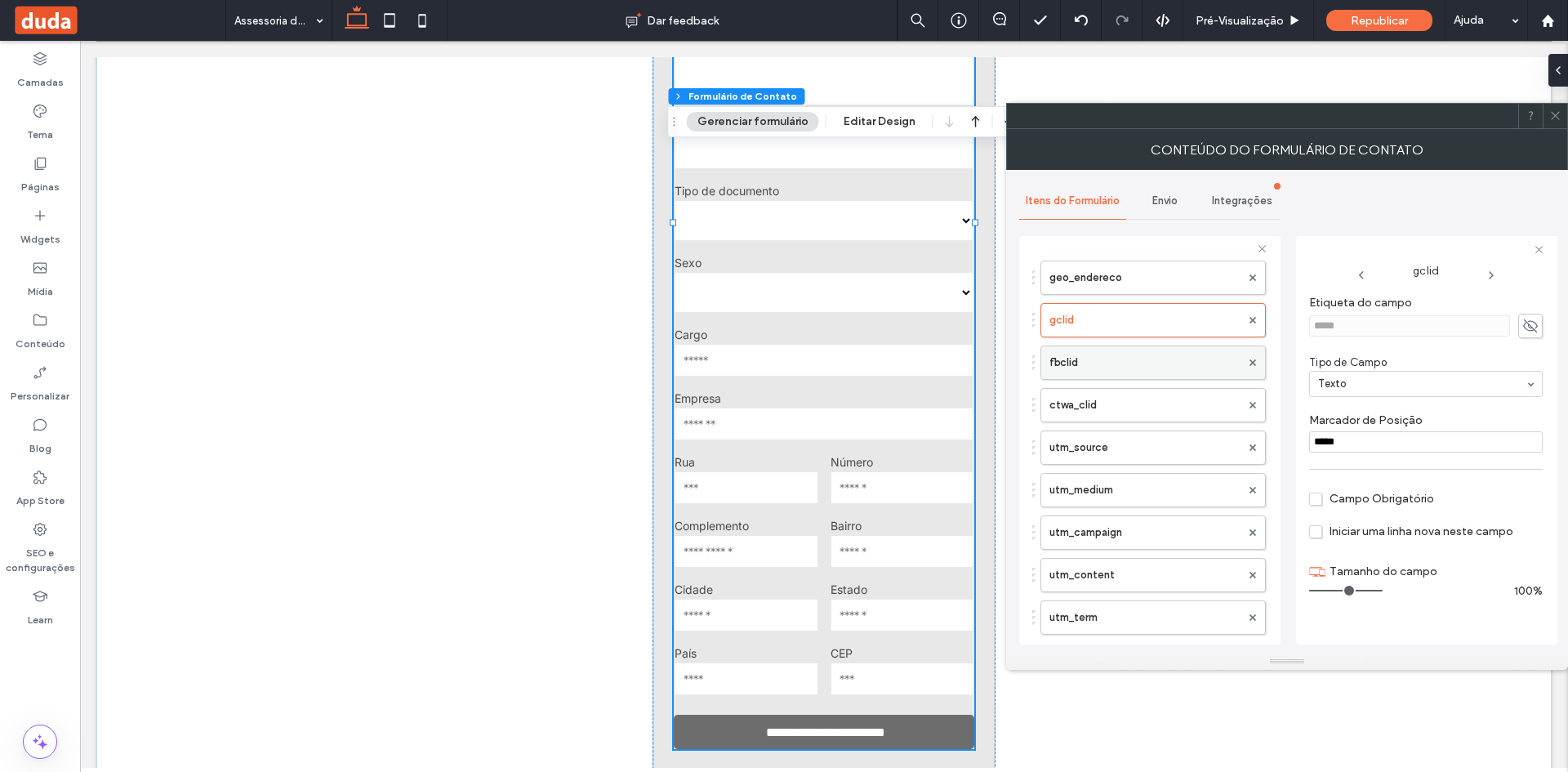 click on "fbclid" at bounding box center [1145, 363] 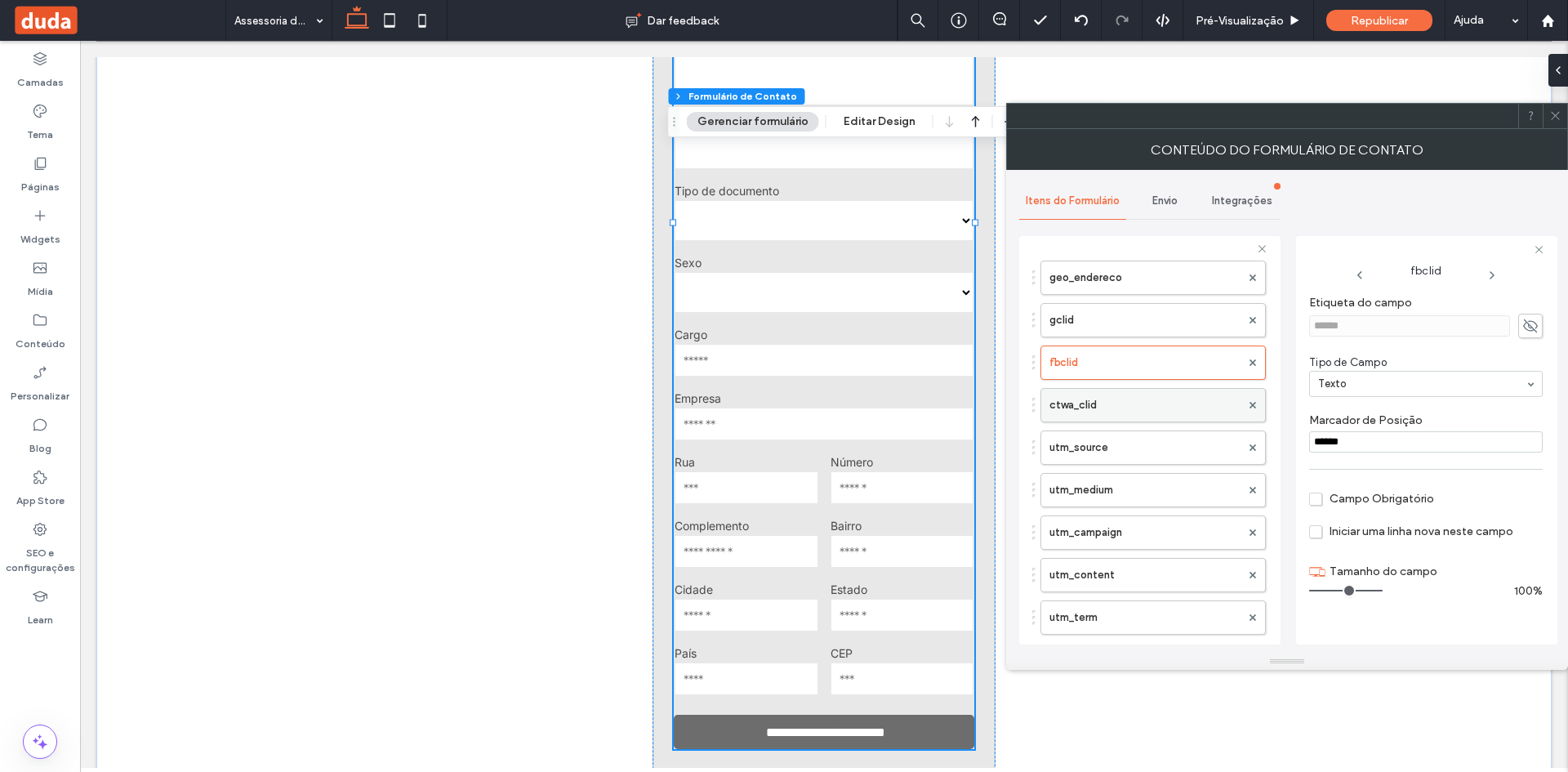 click on "ctwa_clid" at bounding box center (1145, 405) 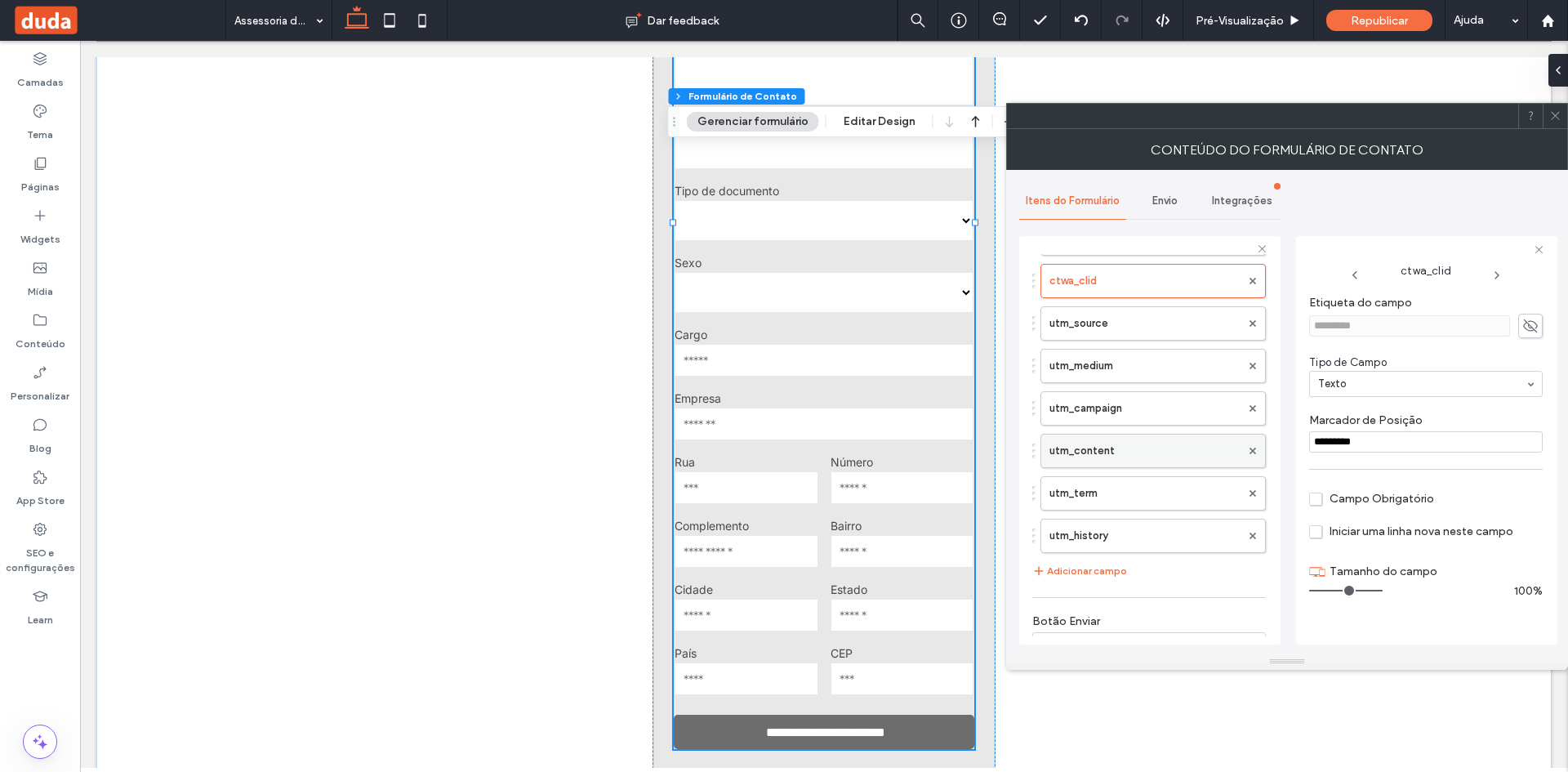 scroll, scrollTop: 1797, scrollLeft: 0, axis: vertical 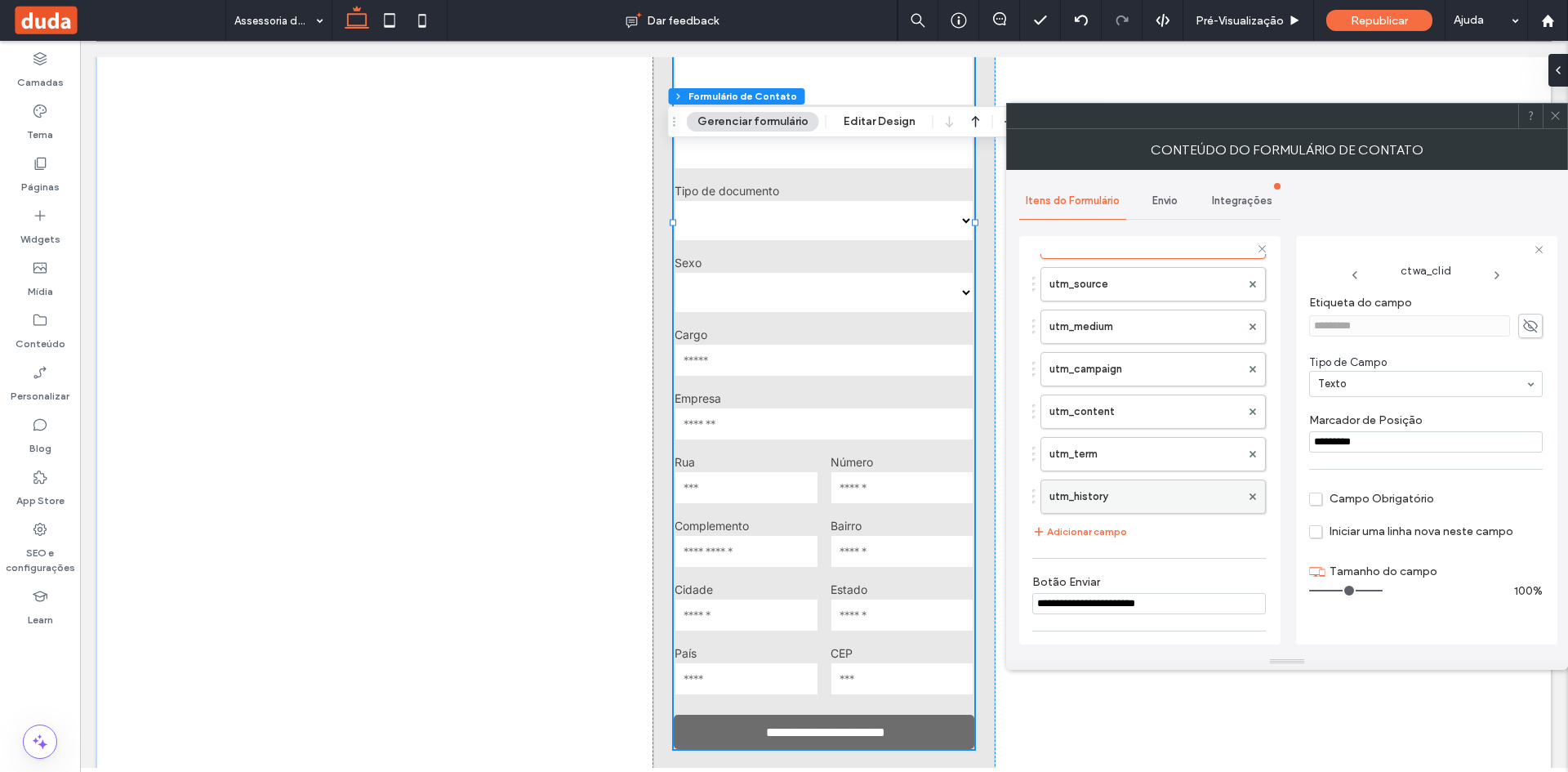 click on "utm_history" at bounding box center [1145, 497] 